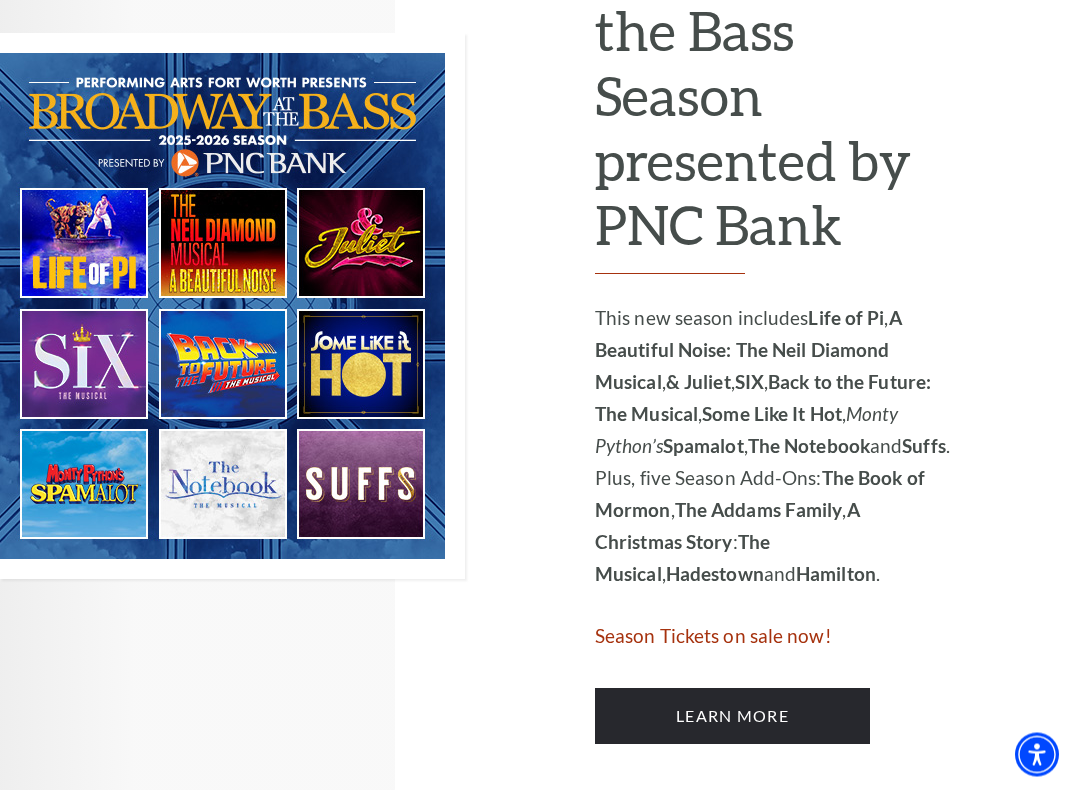 scroll, scrollTop: 1093, scrollLeft: 0, axis: vertical 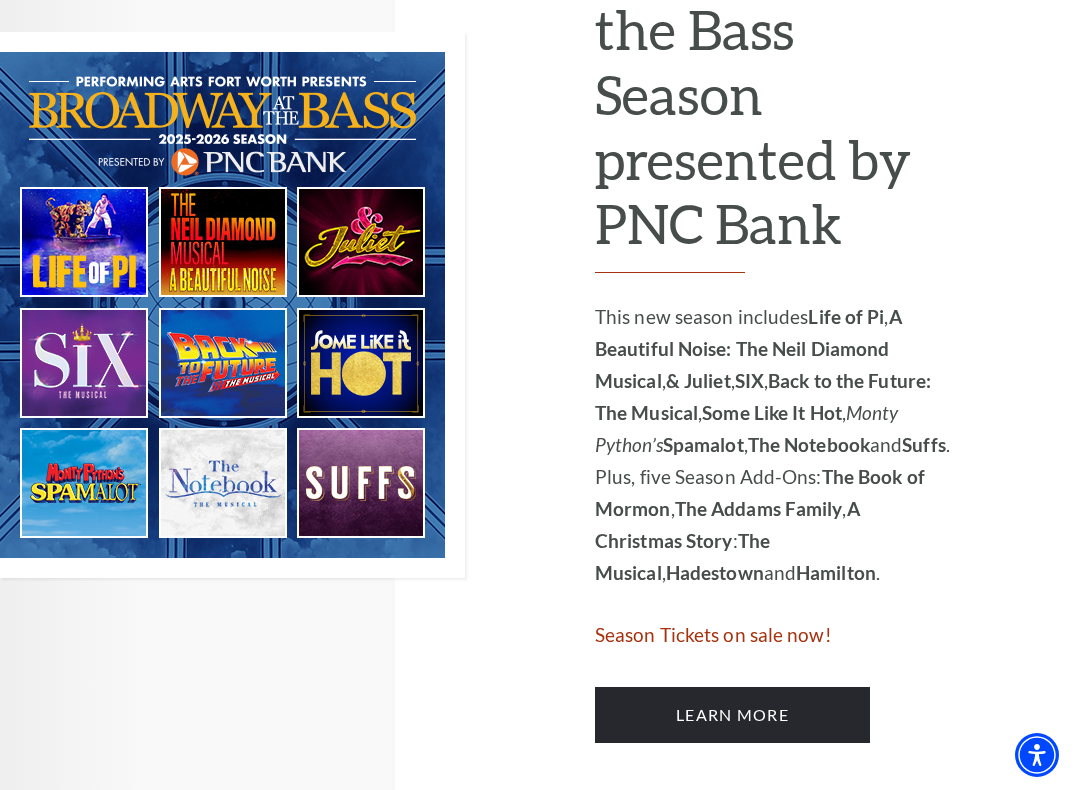 click at bounding box center [232, 305] 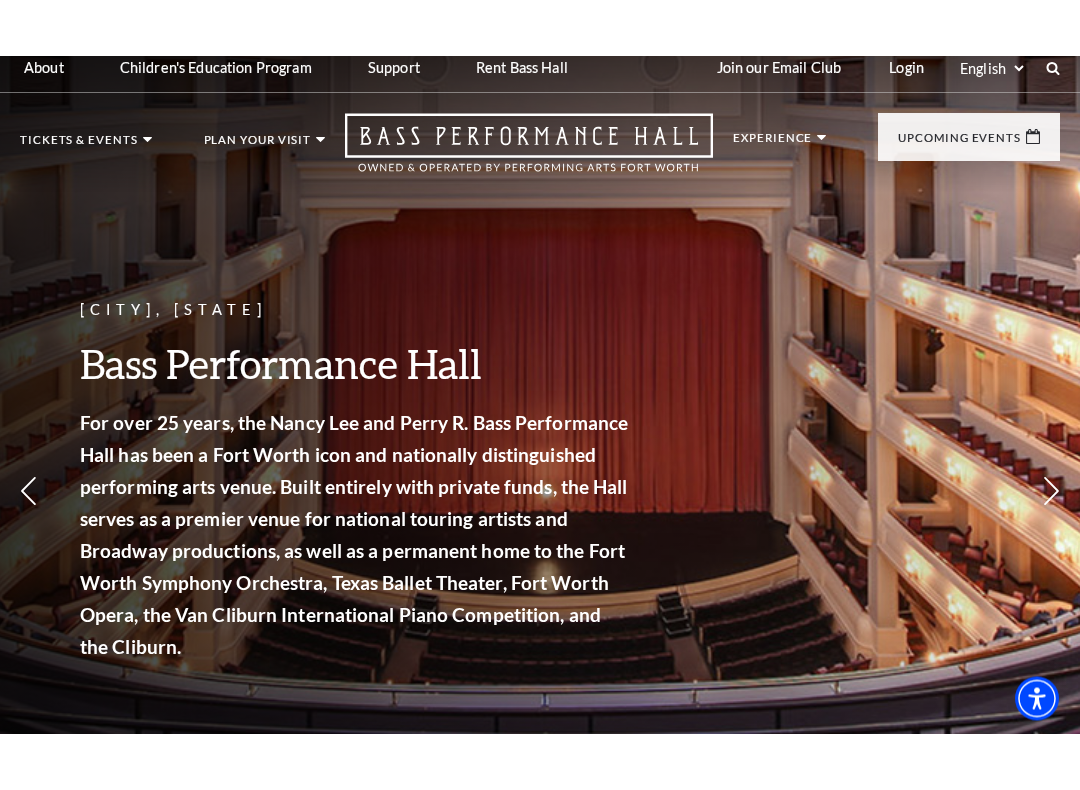 scroll, scrollTop: 0, scrollLeft: 0, axis: both 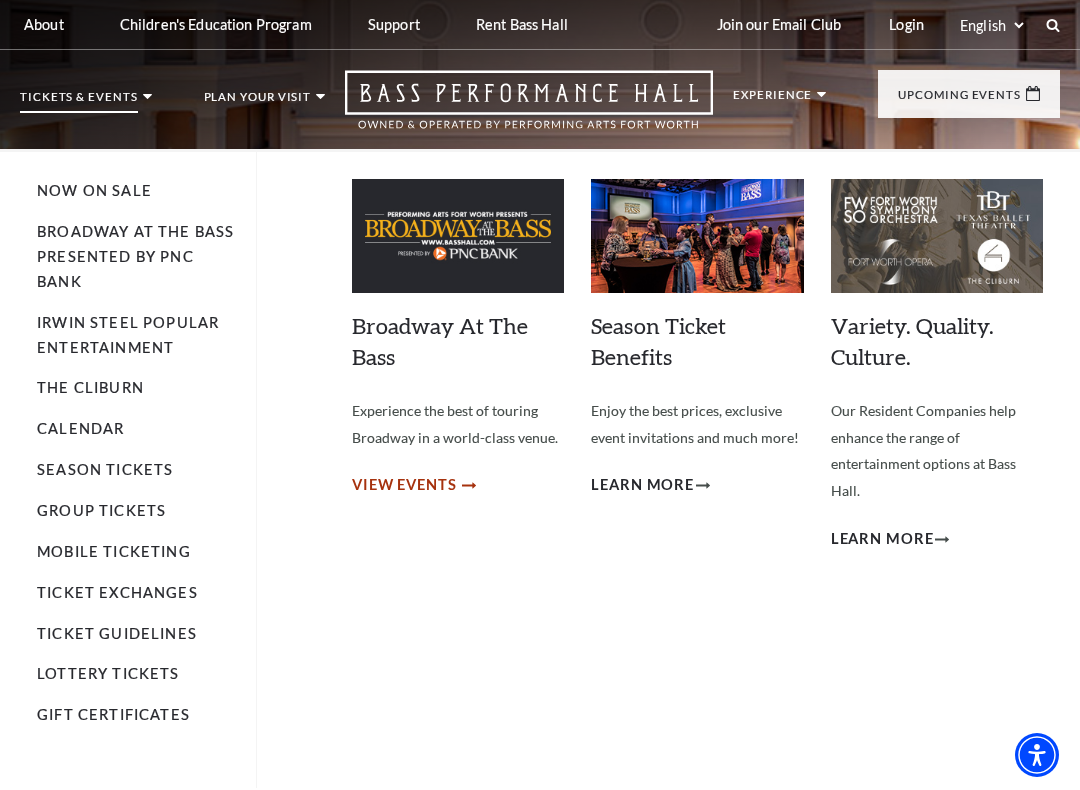 click on "View Events" at bounding box center (404, 485) 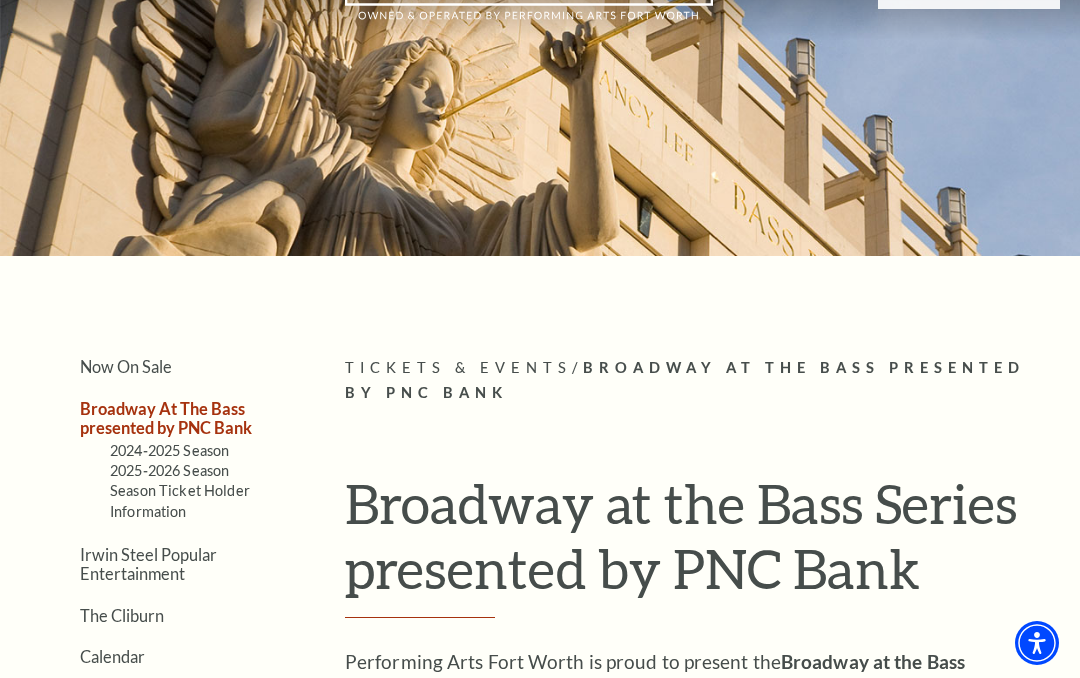 scroll, scrollTop: 0, scrollLeft: 0, axis: both 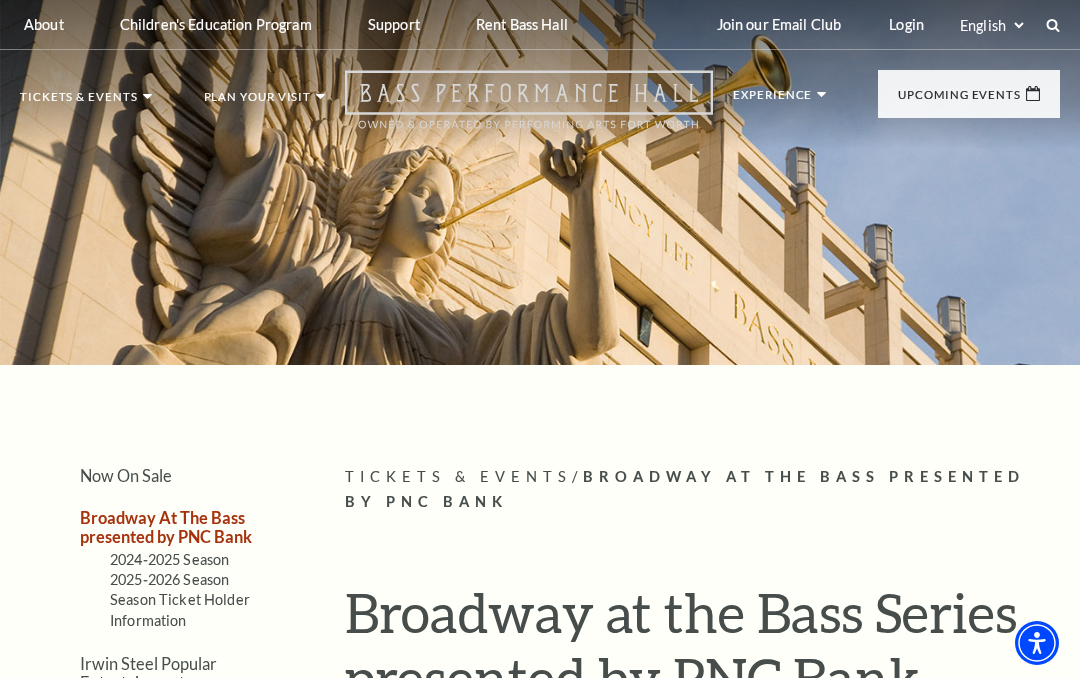 click 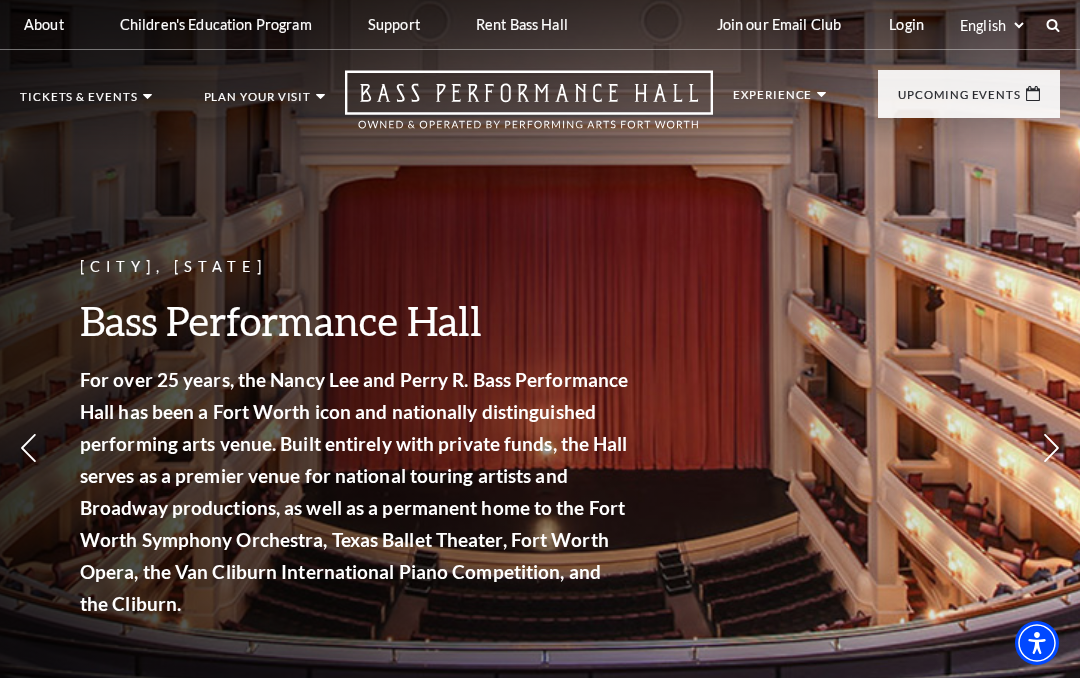 scroll, scrollTop: 3, scrollLeft: 0, axis: vertical 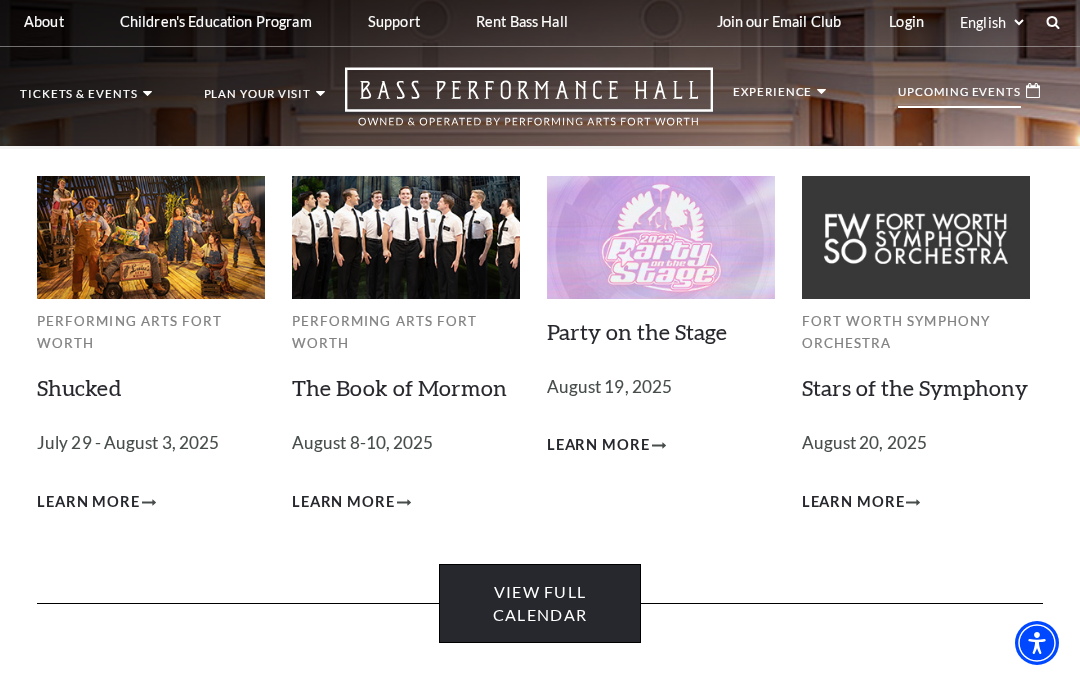 click on "View Full Calendar" at bounding box center (539, 603) 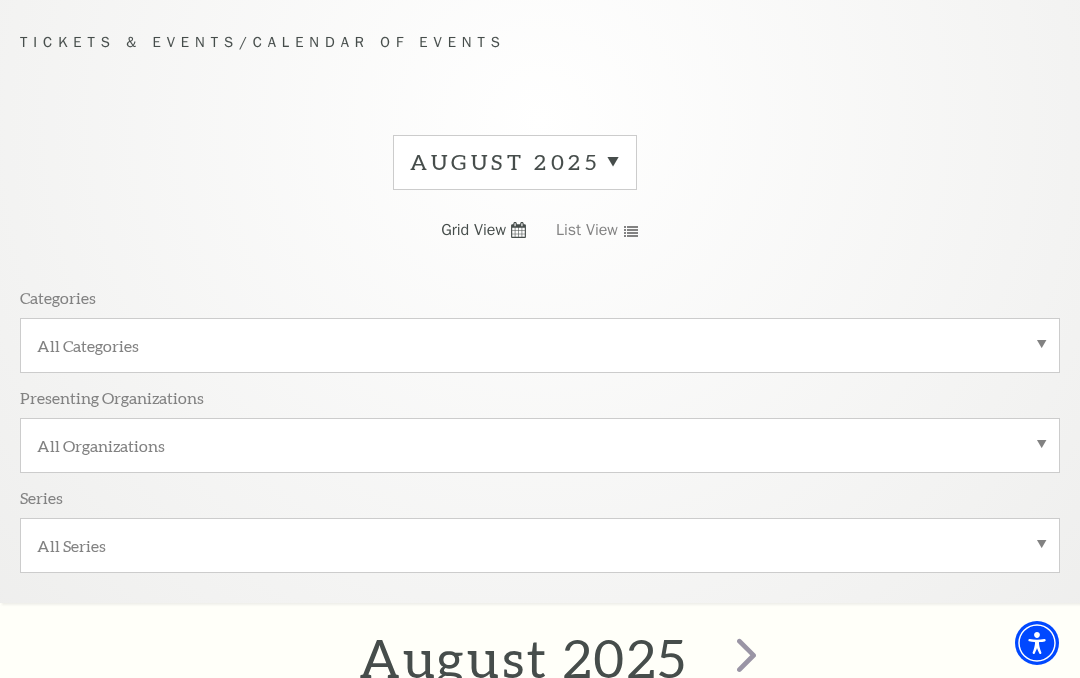 scroll, scrollTop: 169, scrollLeft: 0, axis: vertical 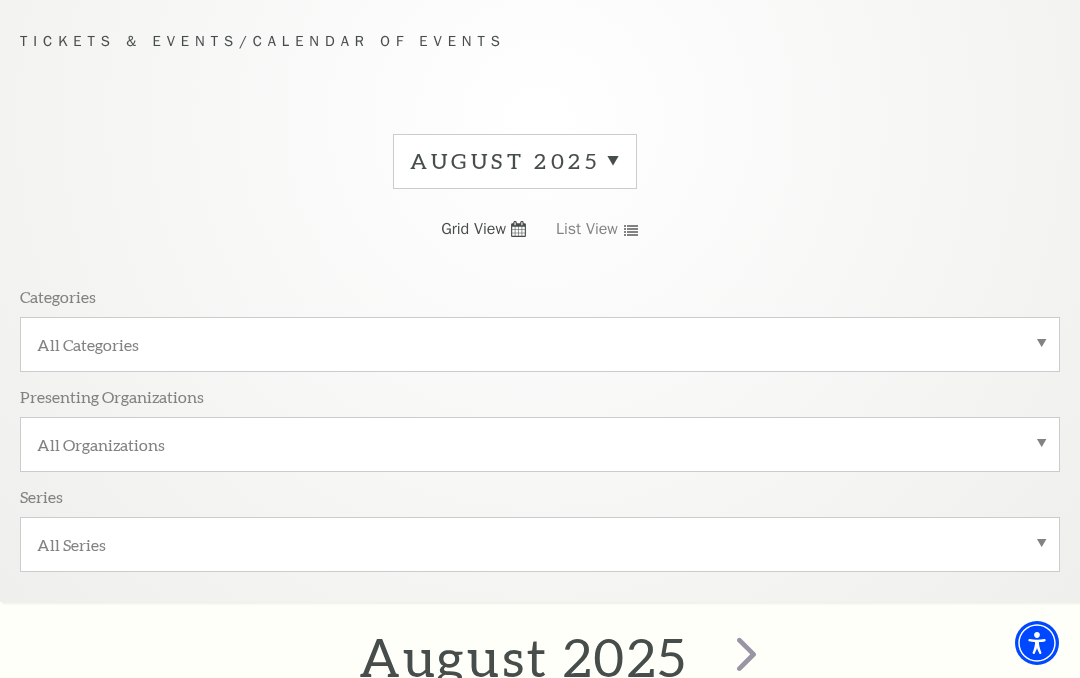 click on "August 2025" at bounding box center [515, 161] 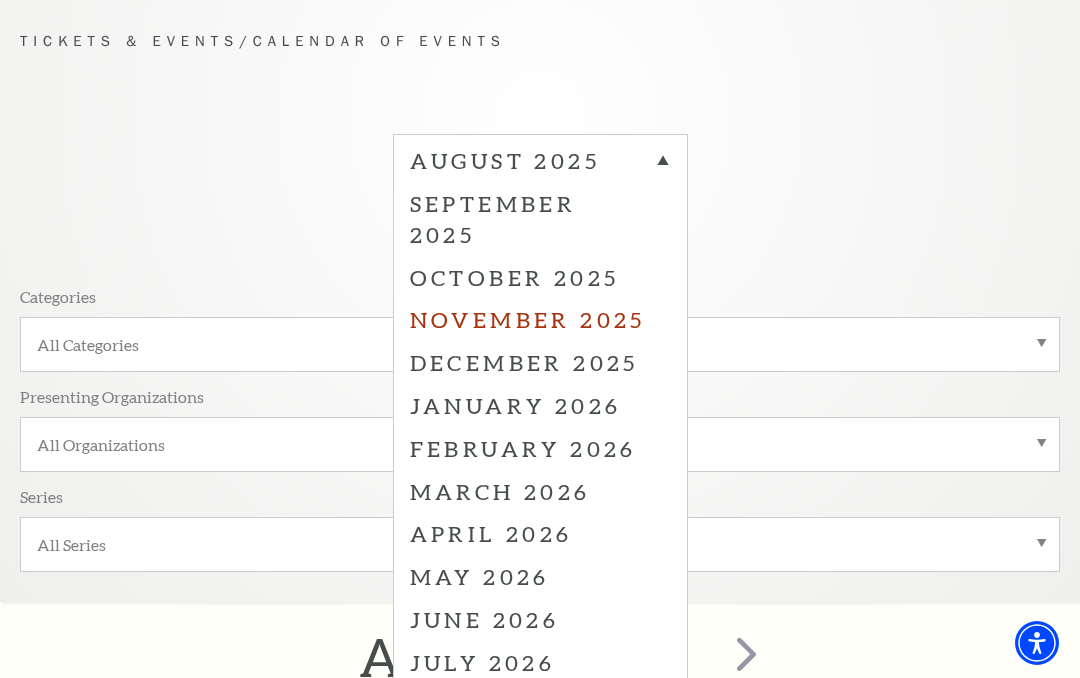 click on "November 2025" at bounding box center (540, 319) 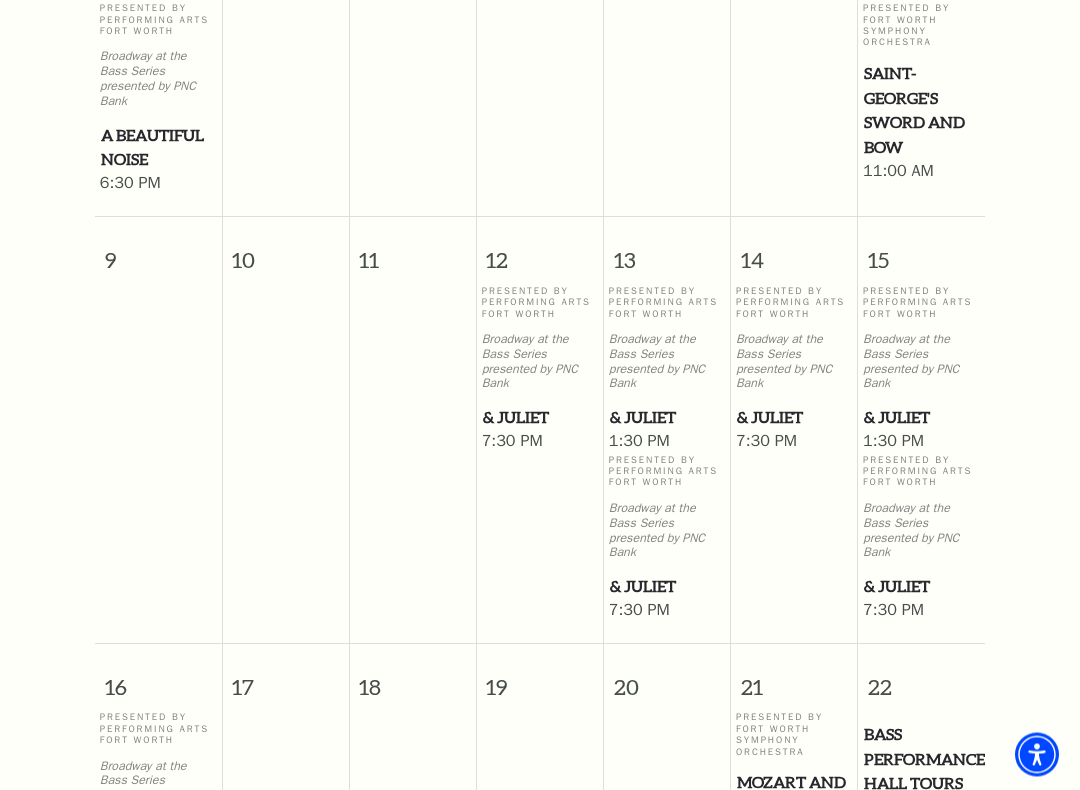 scroll, scrollTop: 1657, scrollLeft: 0, axis: vertical 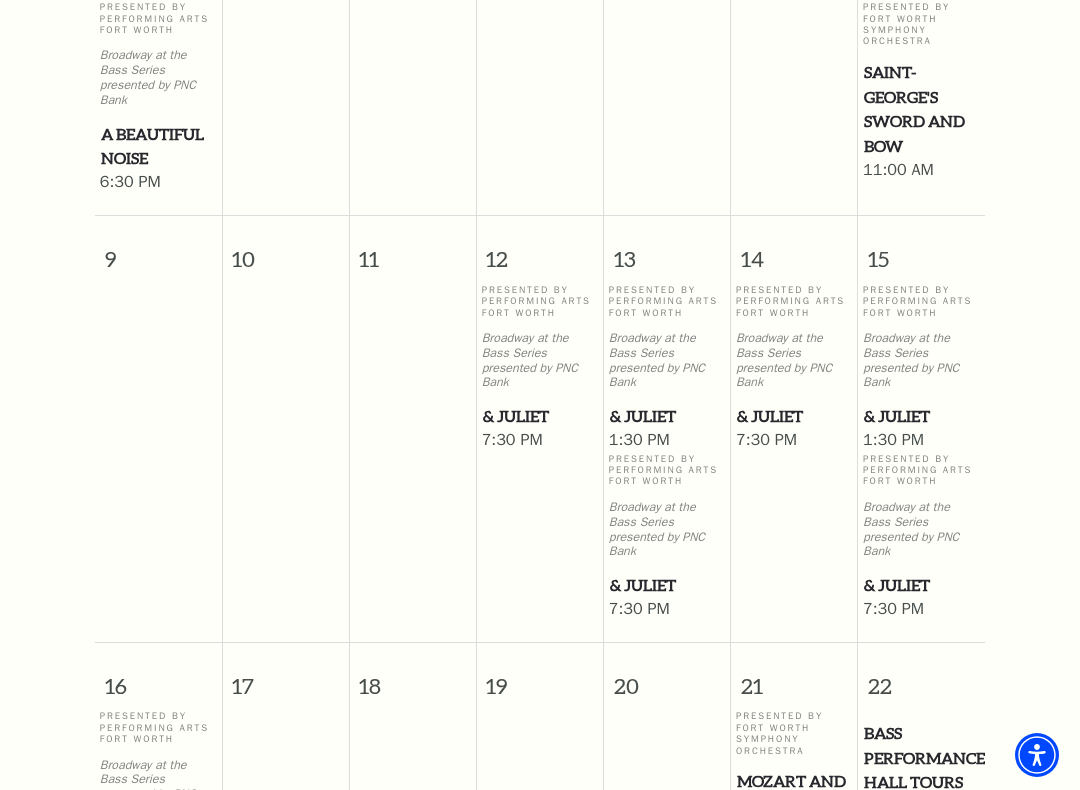 click on "1:30 PM" at bounding box center [921, 441] 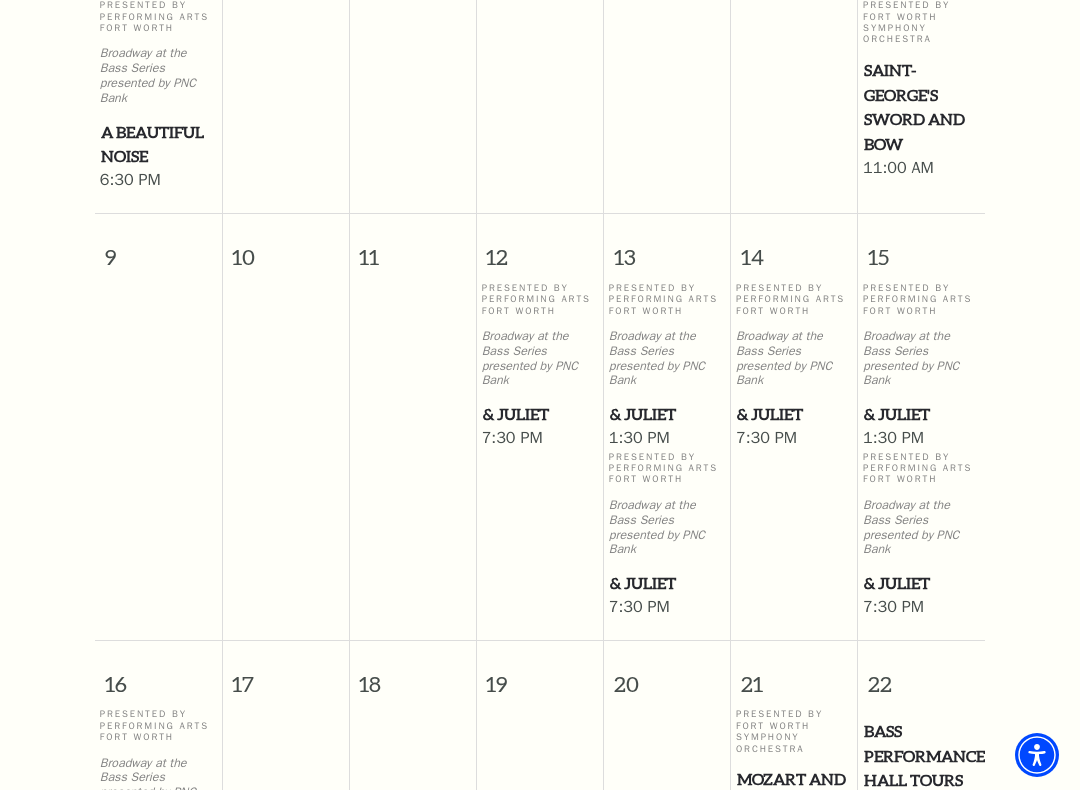 scroll, scrollTop: 1666, scrollLeft: 0, axis: vertical 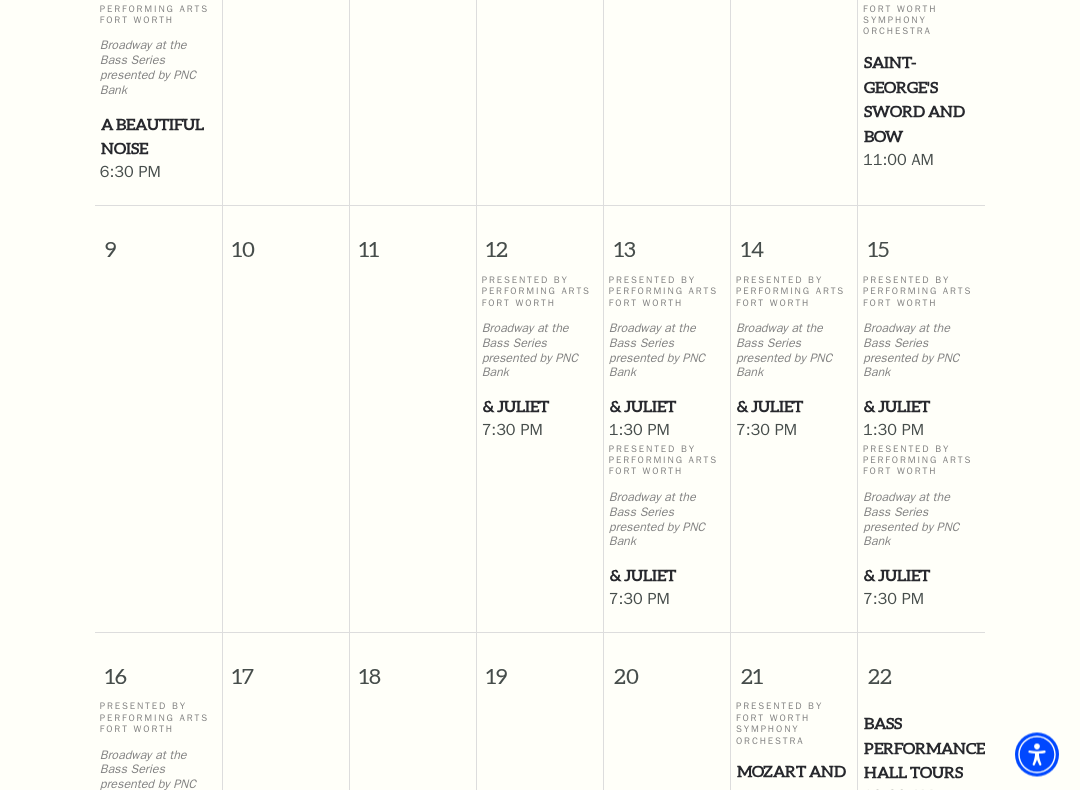 click on "Presented By Performing Arts Fort Worth
Broadway at the Bass Series presented by PNC Bank
& Juliet" at bounding box center (921, 348) 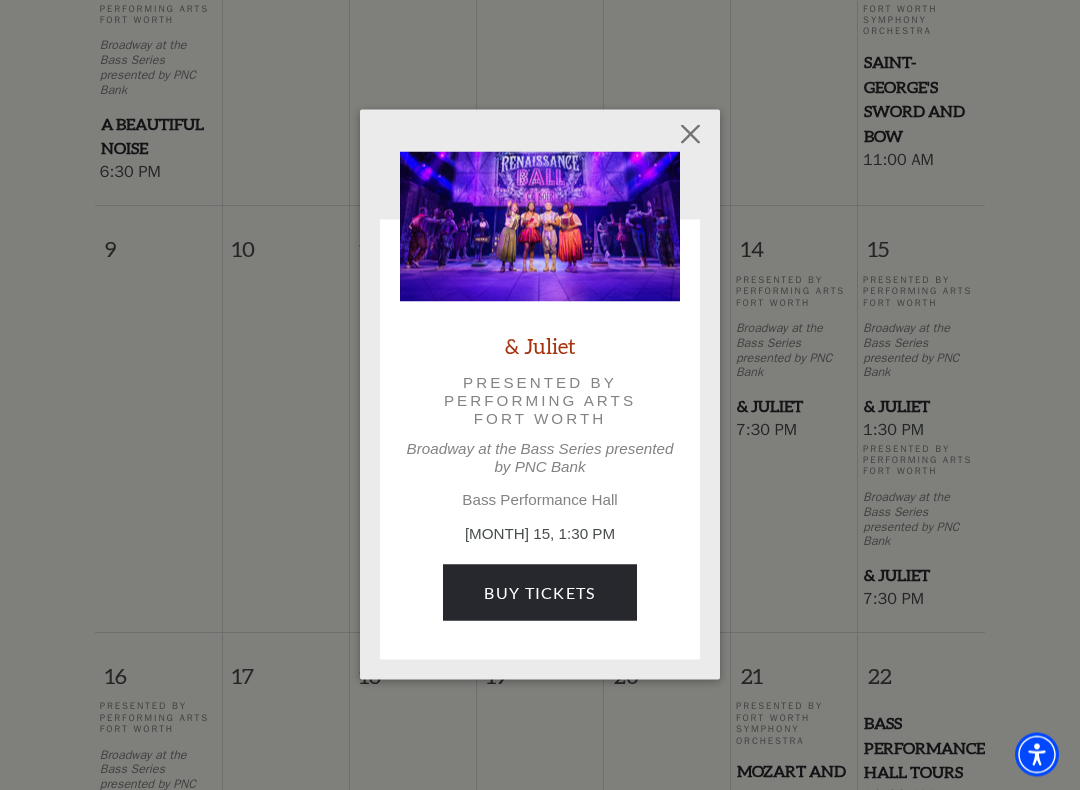 scroll, scrollTop: 1667, scrollLeft: 0, axis: vertical 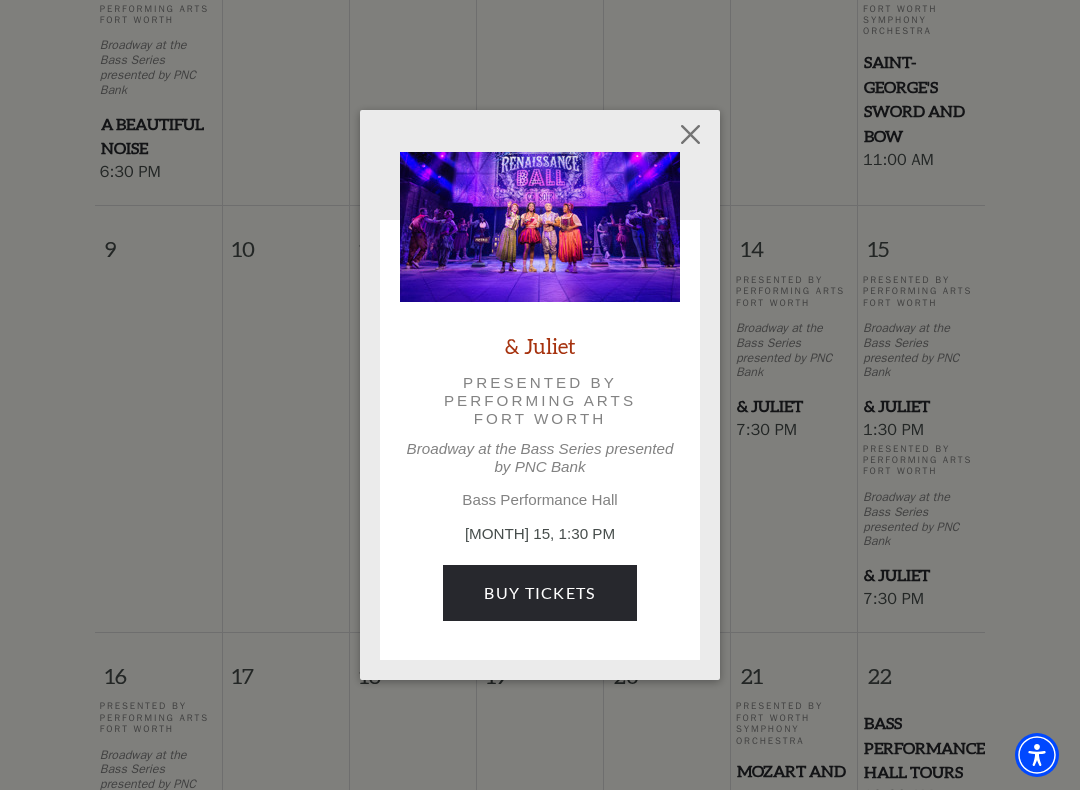 click on "& Juliet   Presented by Performing Arts Fort Worth   Broadway at the Bass Series presented by PNC Bank   Bass Performance Hall
November 15, 1:30 PM
Buy Tickets" at bounding box center [540, 395] 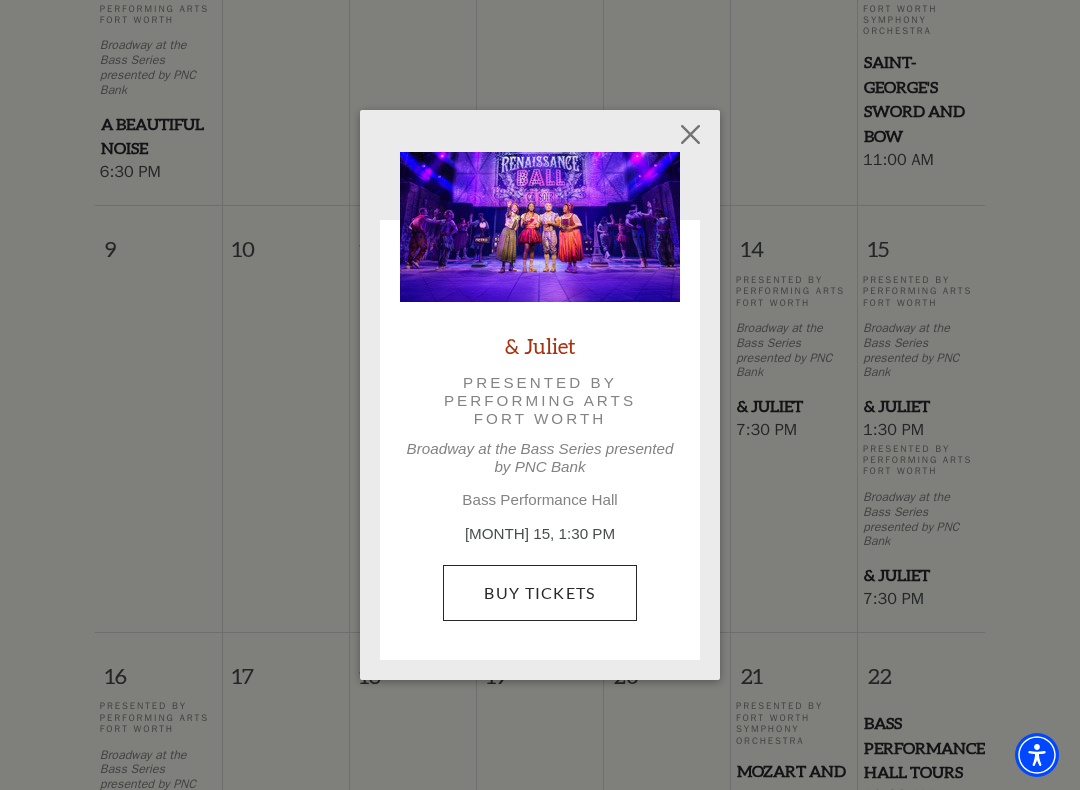 click on "Buy Tickets" at bounding box center [539, 593] 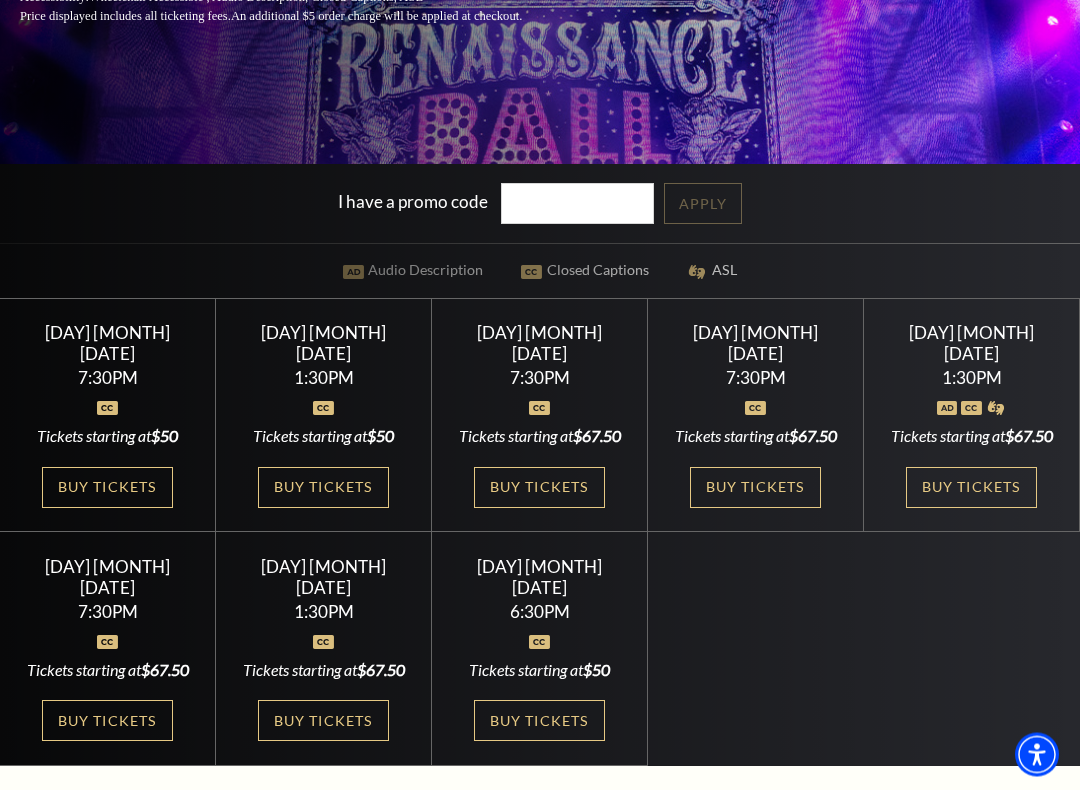 scroll, scrollTop: 447, scrollLeft: 0, axis: vertical 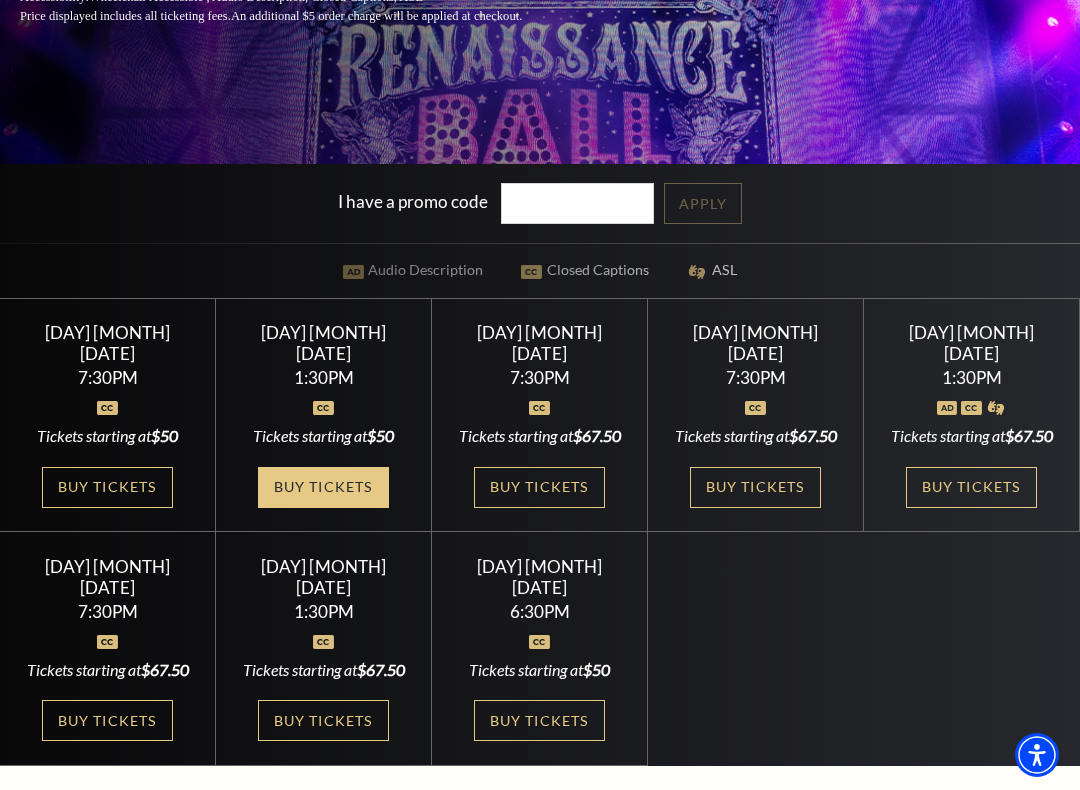 click on "Buy Tickets" at bounding box center [323, 487] 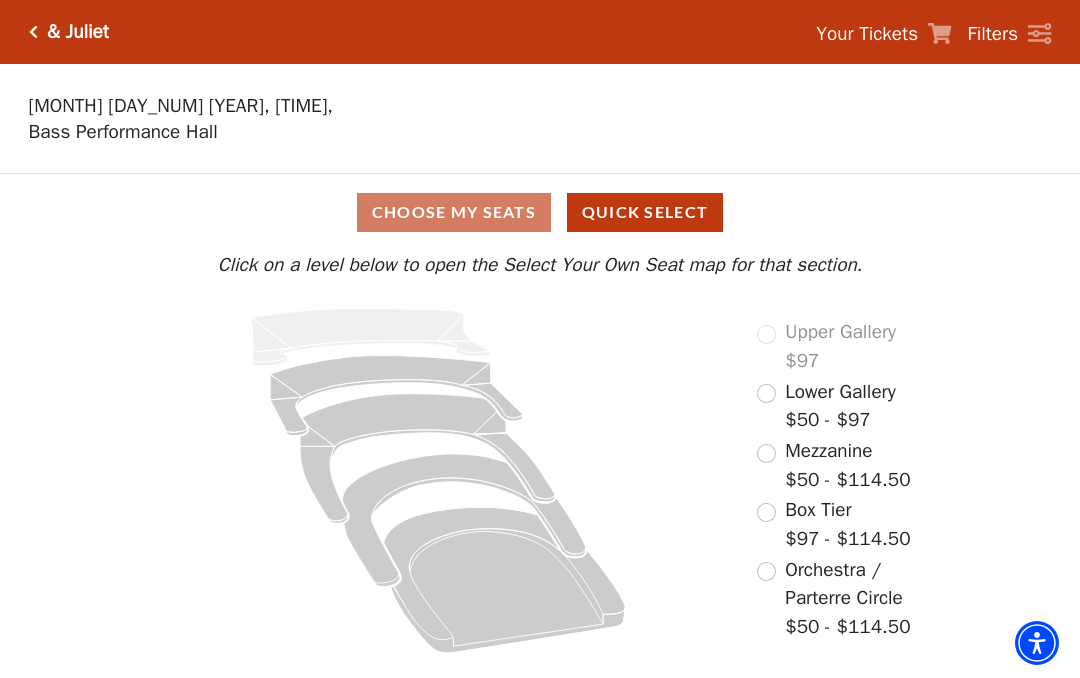 scroll, scrollTop: 0, scrollLeft: 0, axis: both 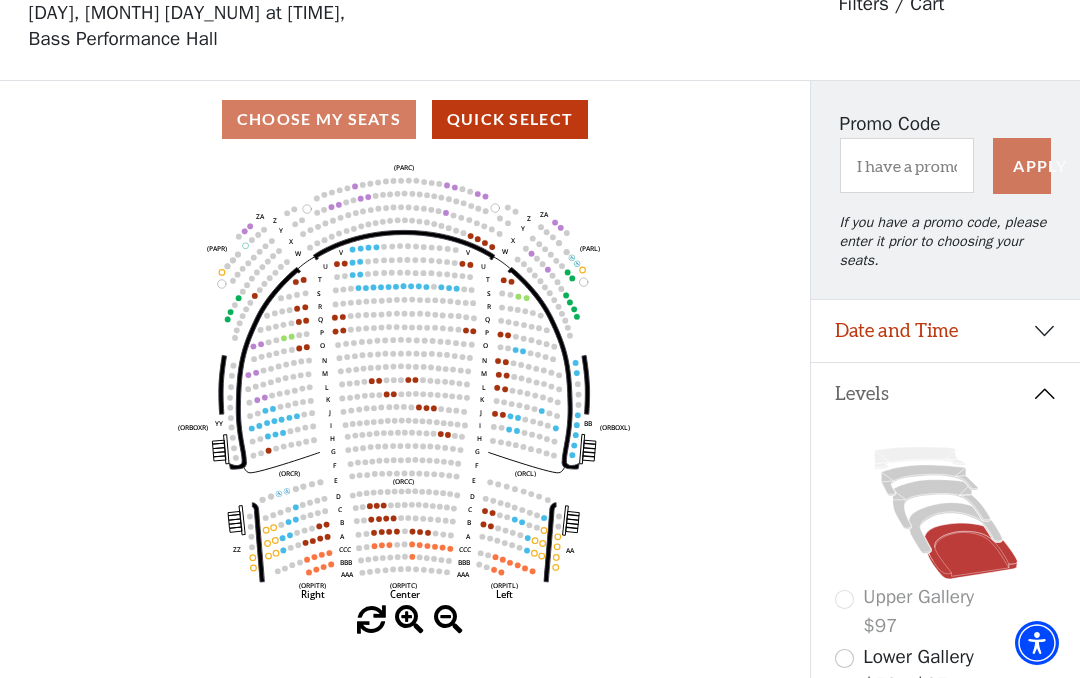 click on "Left   (ORPITL)   Right   (ORPITR)   Center   (ORPITC)   ZZ   AA   YY   BB   ZA   ZA   (ORCL)   (ORCR)   (ORCC)   (ORBOXL)   (ORBOXR)   (PARL)   (PAPR)   (PARC)   Z   Y   X   W   Z   Y   X   W   V   U   T   S   R   Q   P   O   N   M   L   K   J   I   H   G   F   E   D   C   B   A   CCC   BBB   AAA   V   U   T   S   R   Q   P   O   N   M   L   K   J   I   H   G   F   E   D   C   B   A   CCC   BBB   AAA" 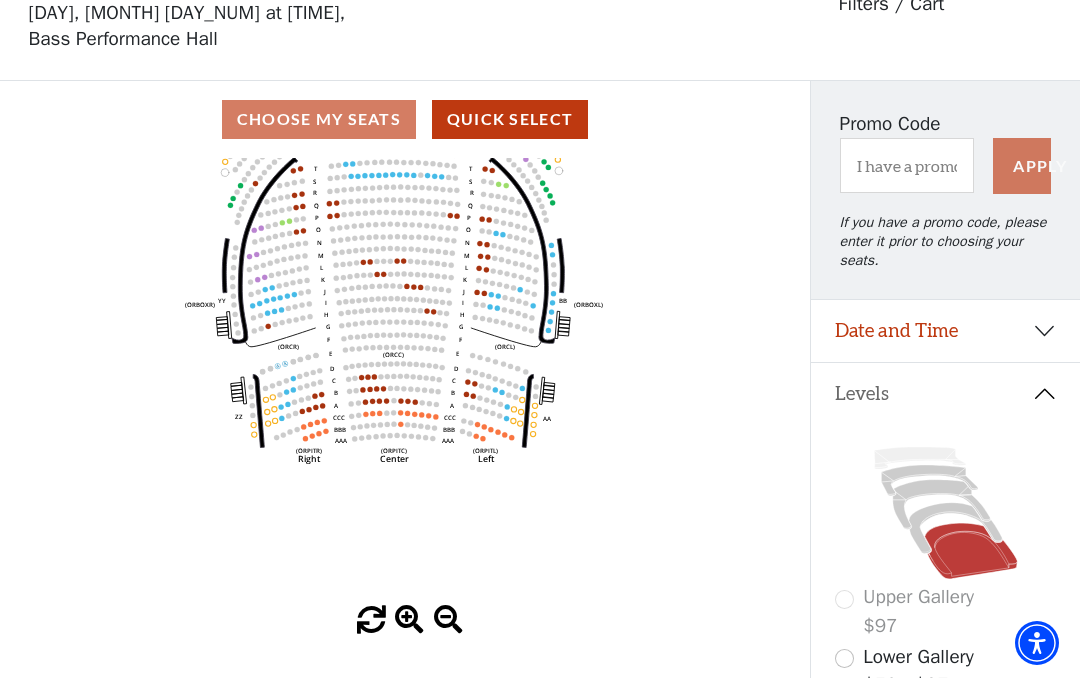 click 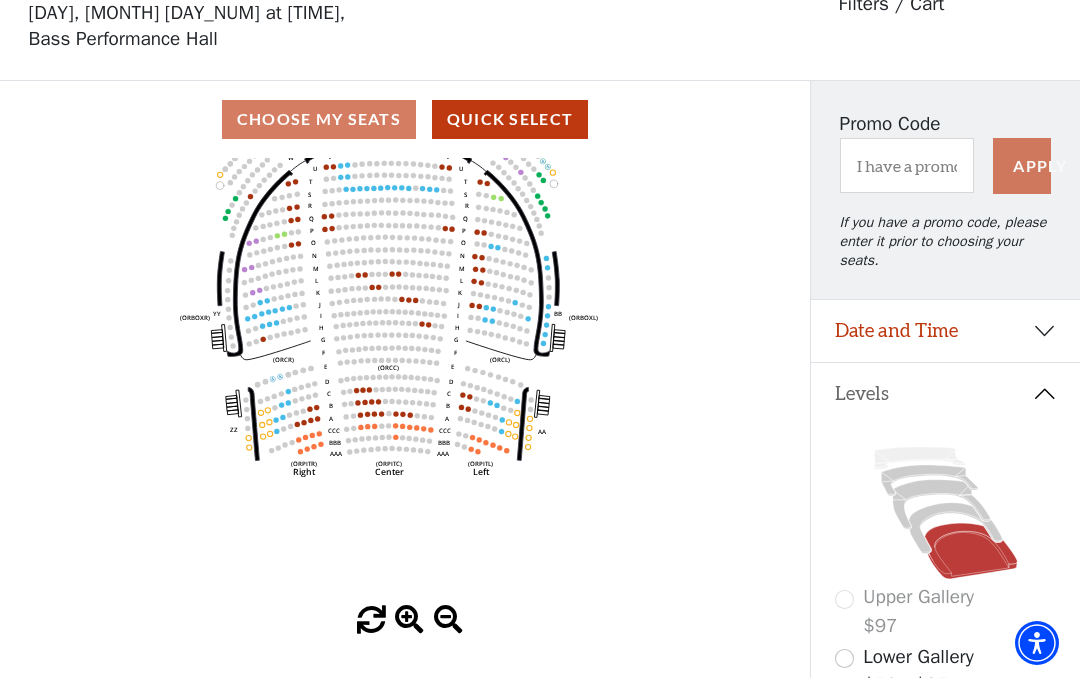 click 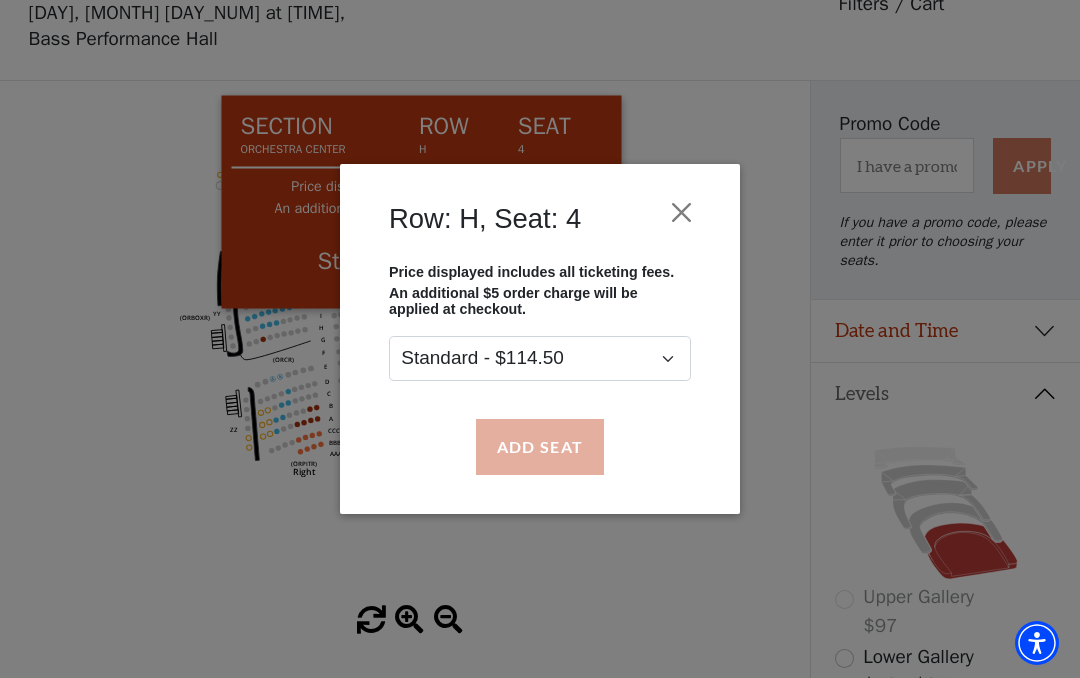 click on "Add Seat" at bounding box center [540, 447] 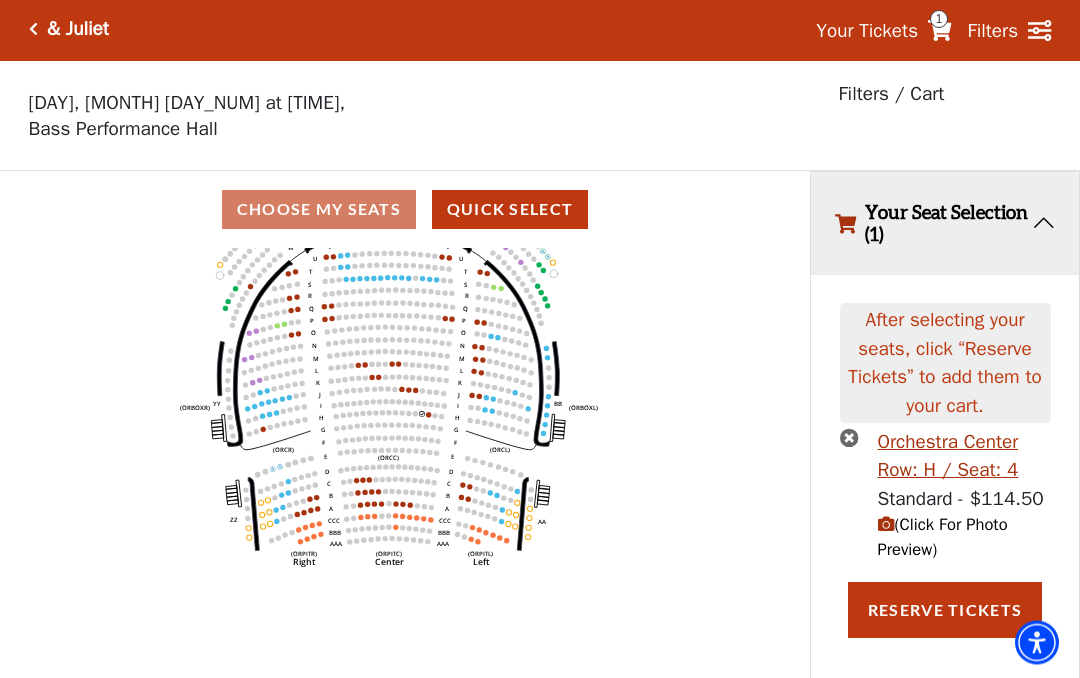 scroll, scrollTop: 0, scrollLeft: 0, axis: both 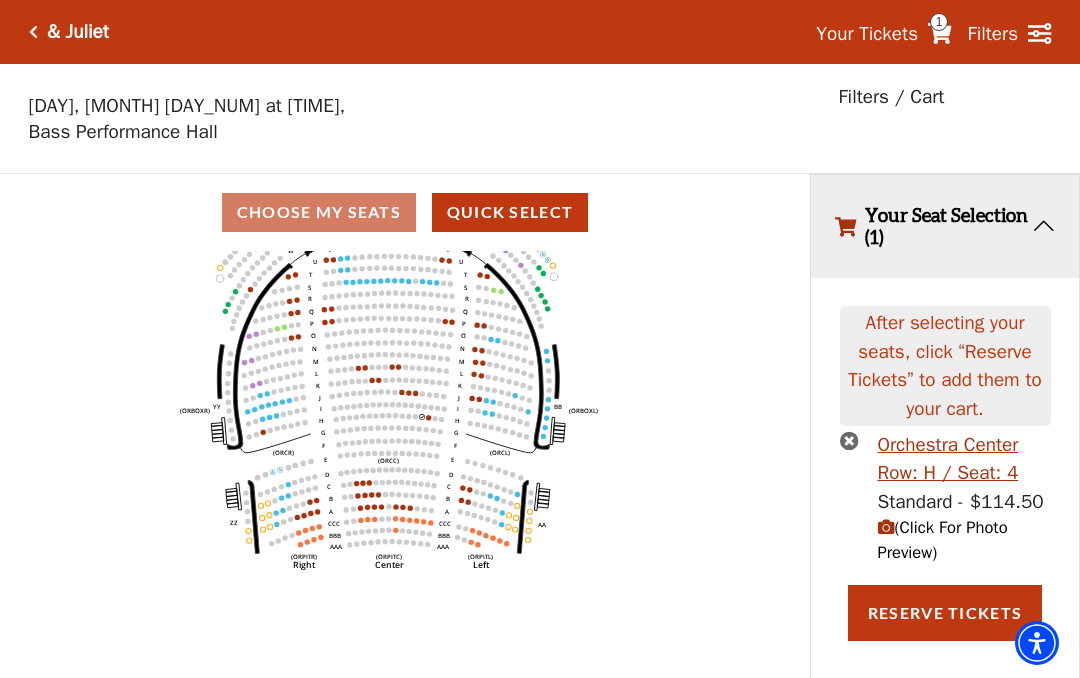 click 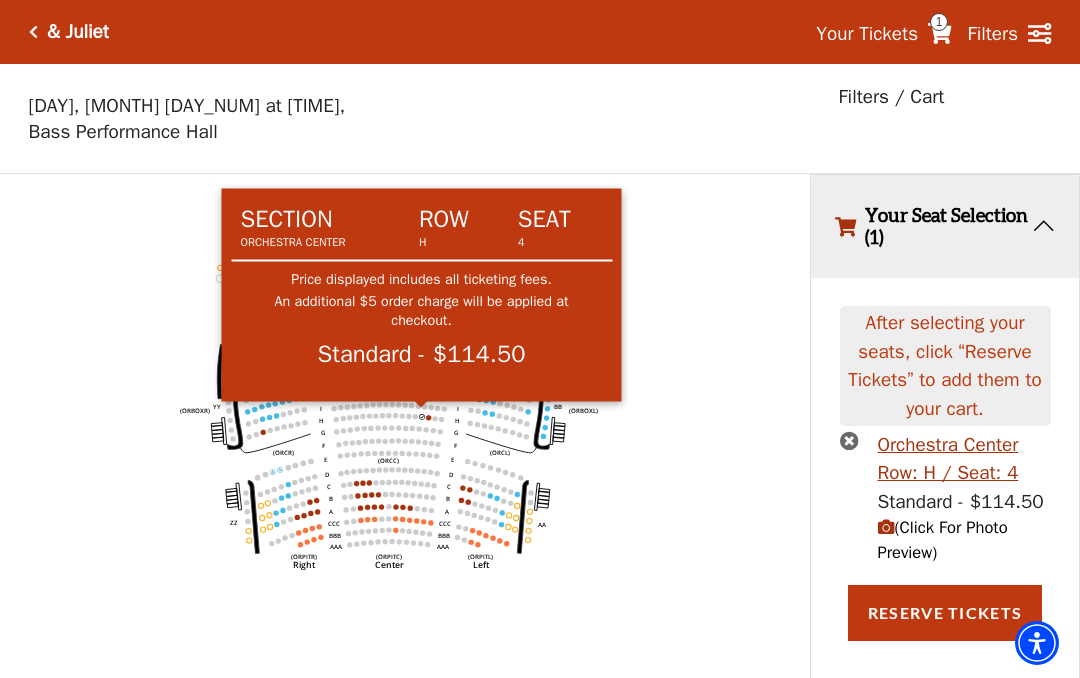 click on "Your Seat Selection (1)" at bounding box center [945, 226] 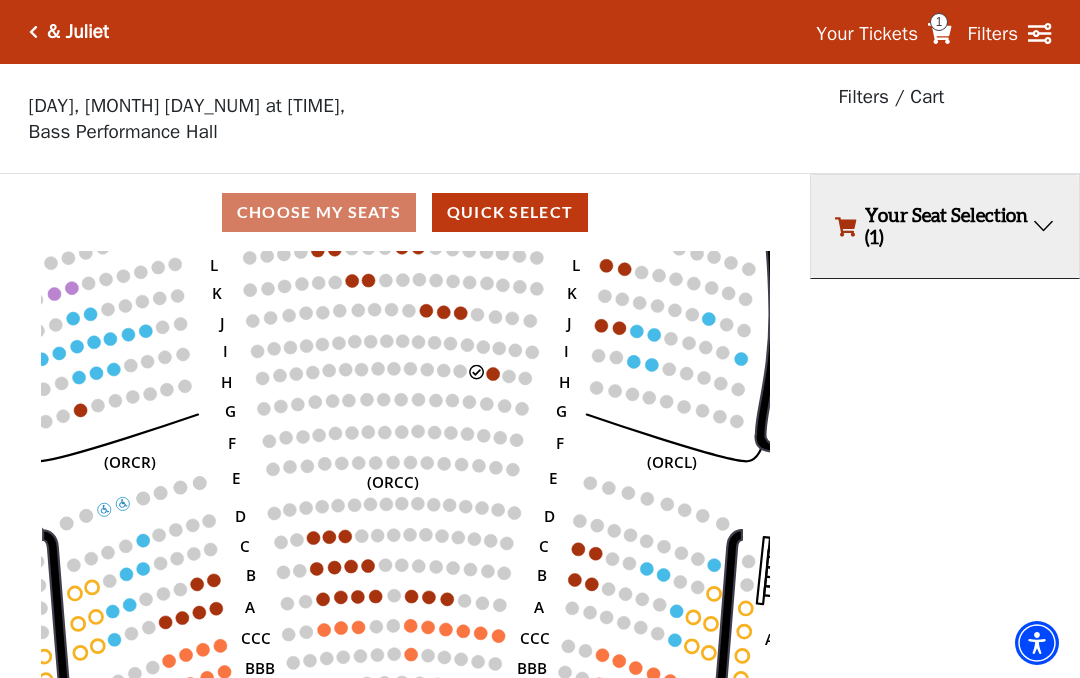 click 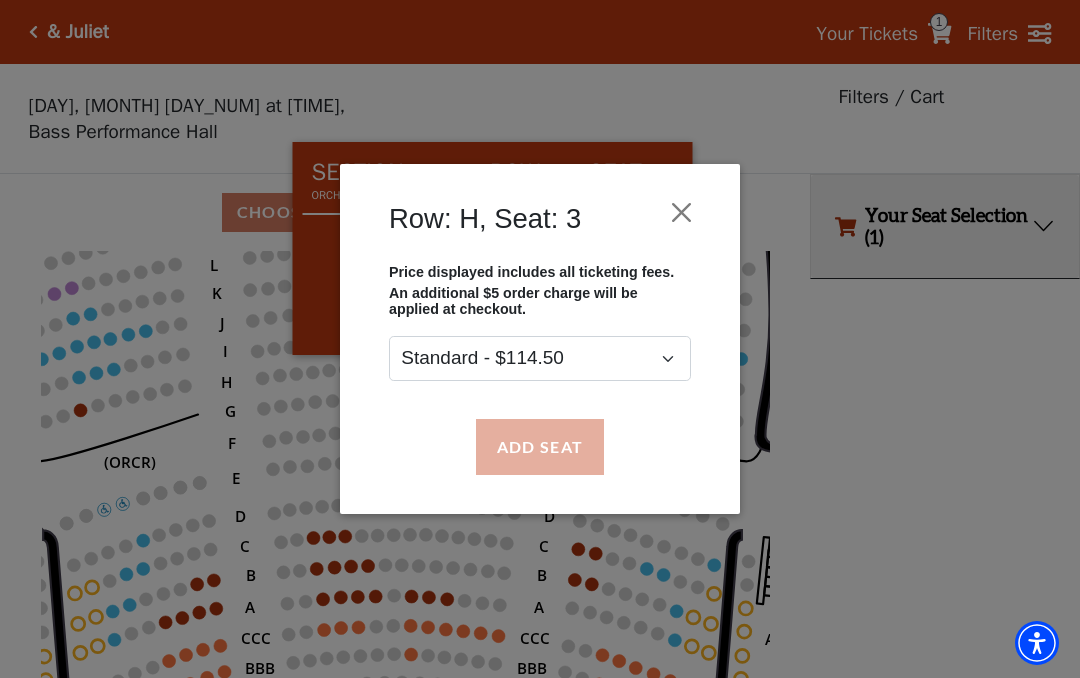 click on "Add Seat" at bounding box center (540, 447) 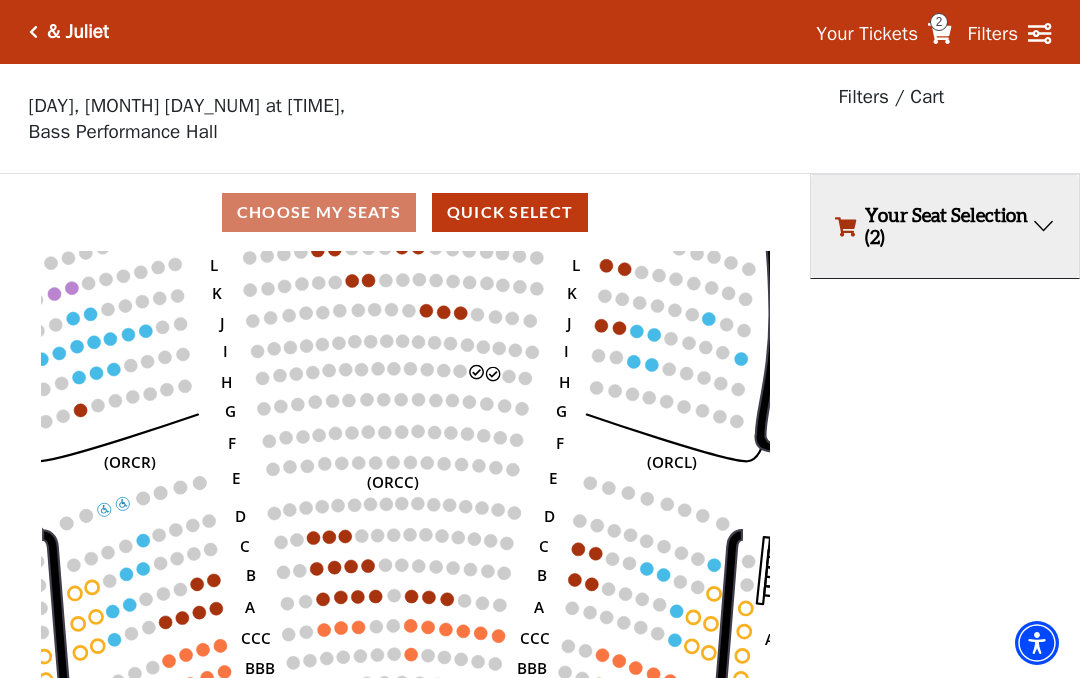 click on "Your Seat Selection (2)" at bounding box center (945, 226) 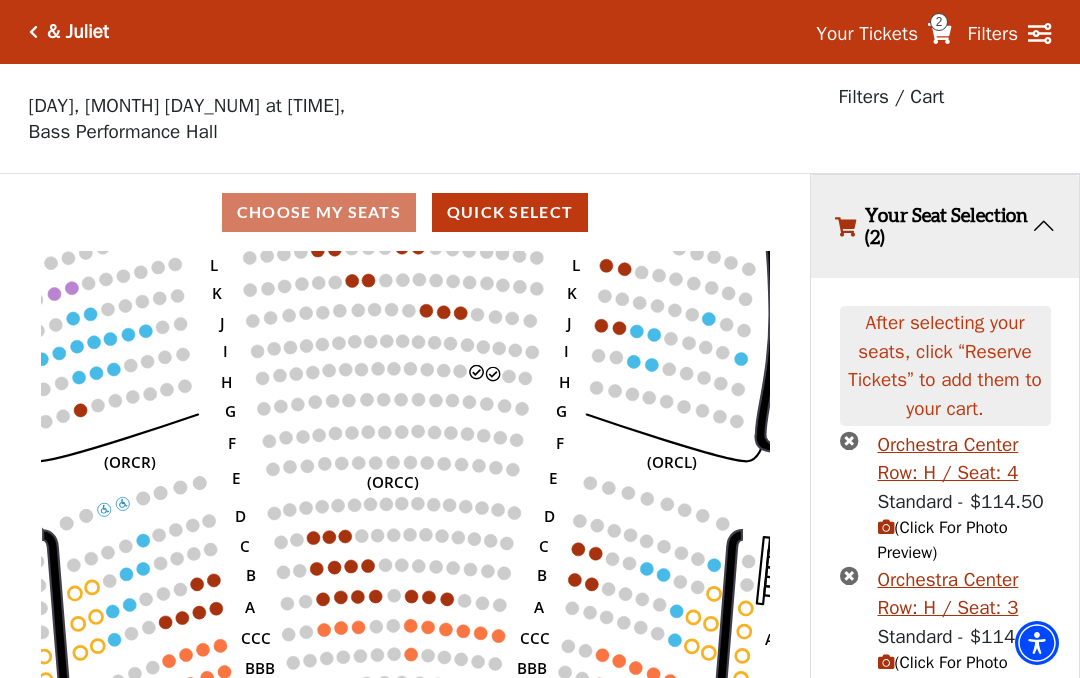 click on "(Click For Photo Preview)" at bounding box center (943, 540) 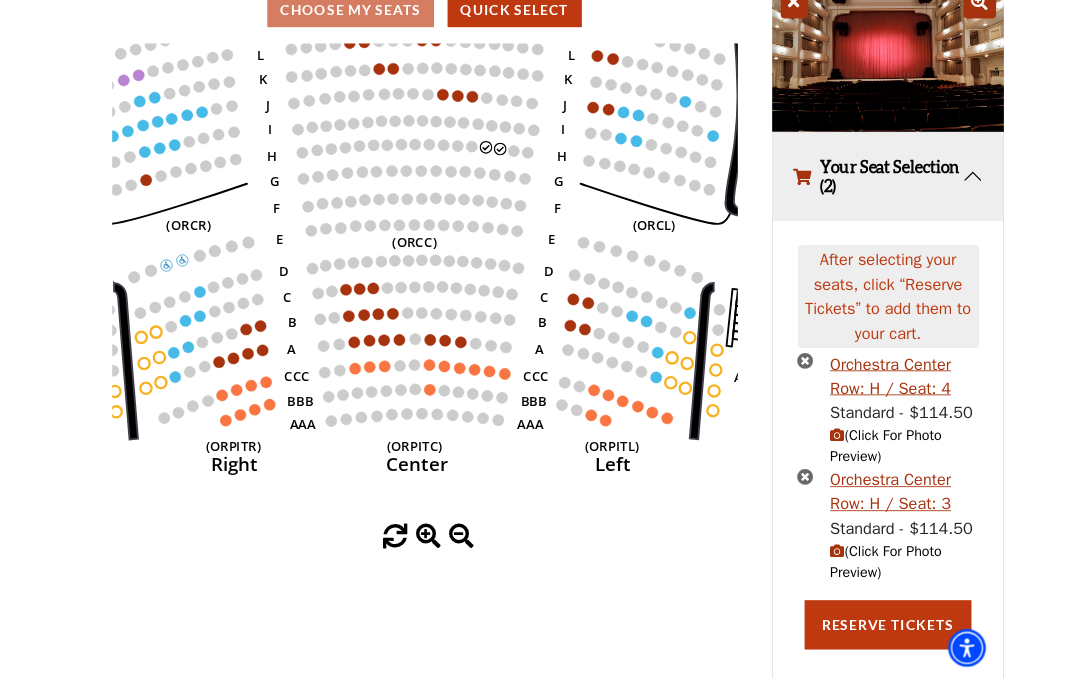 scroll, scrollTop: 312, scrollLeft: 0, axis: vertical 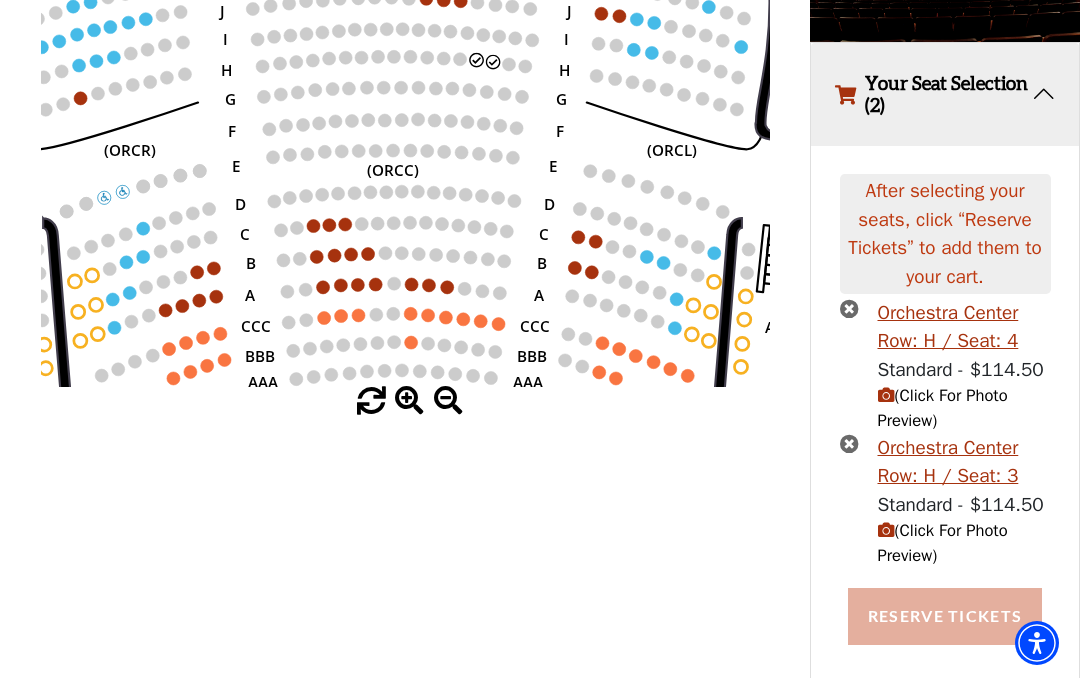 click on "Reserve Tickets" at bounding box center (945, 616) 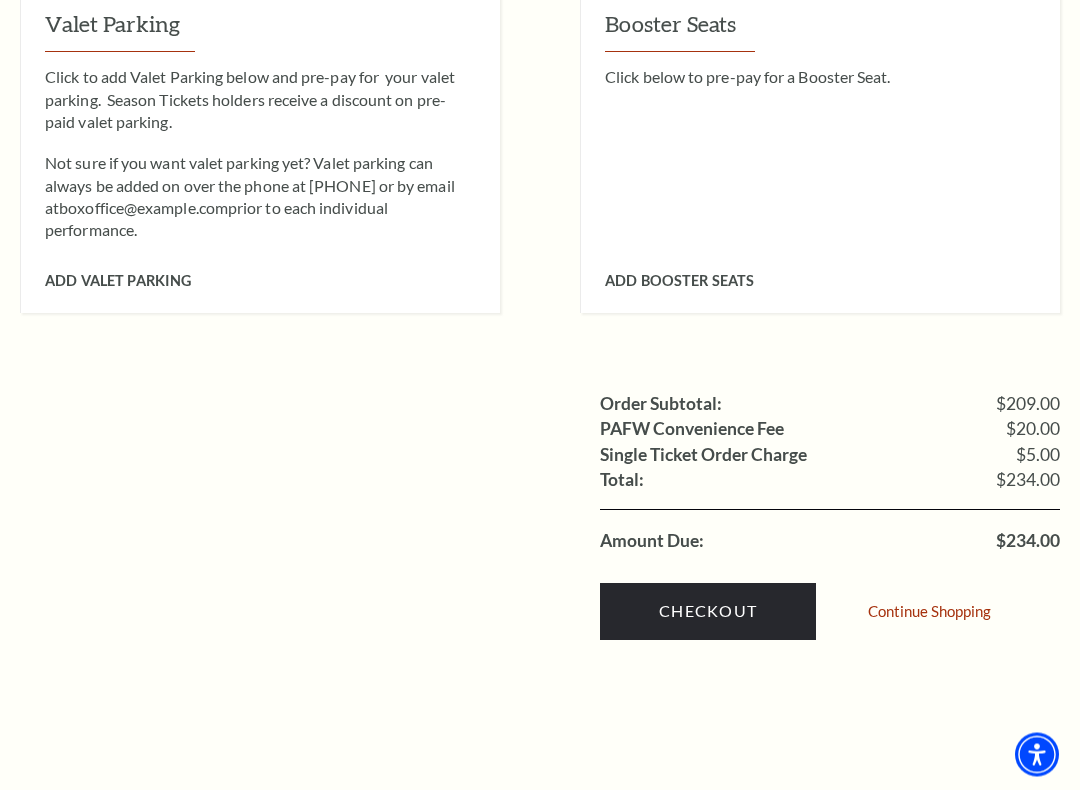 scroll, scrollTop: 1724, scrollLeft: 0, axis: vertical 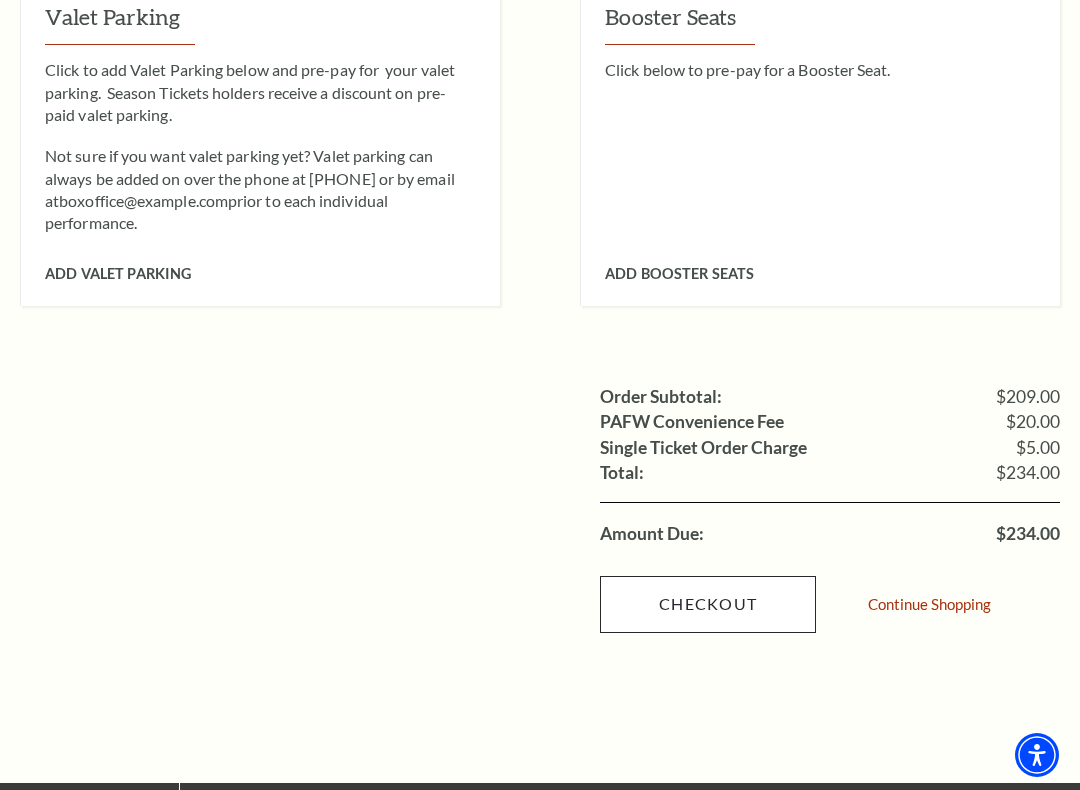click on "Checkout" at bounding box center (708, 604) 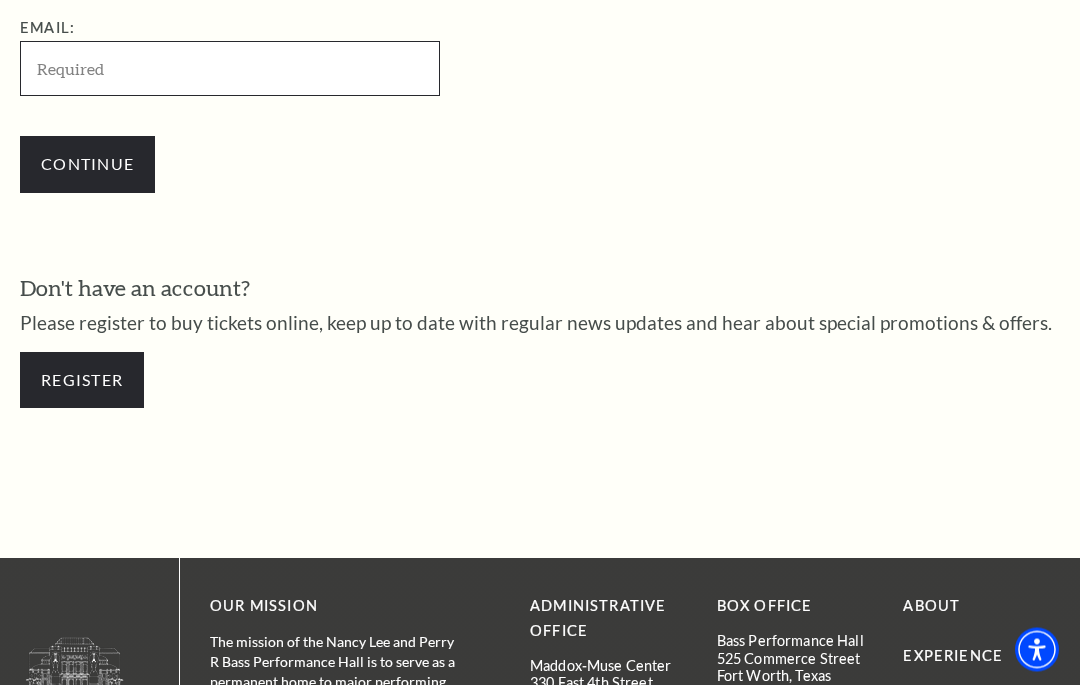 scroll, scrollTop: 685, scrollLeft: 0, axis: vertical 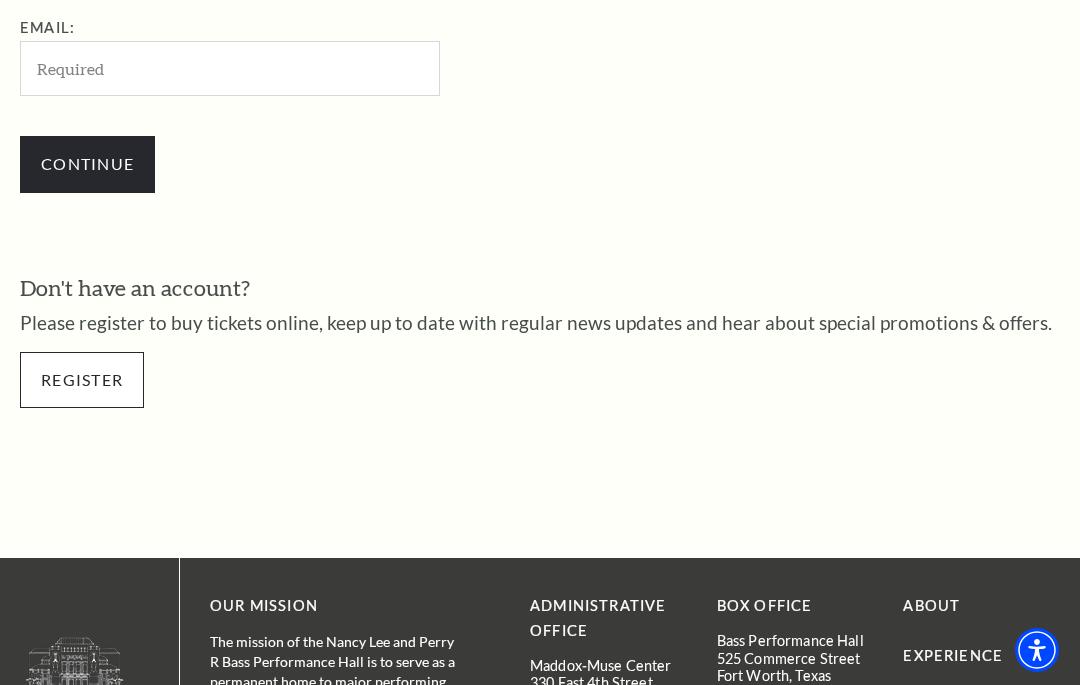click on "Register" at bounding box center [82, 380] 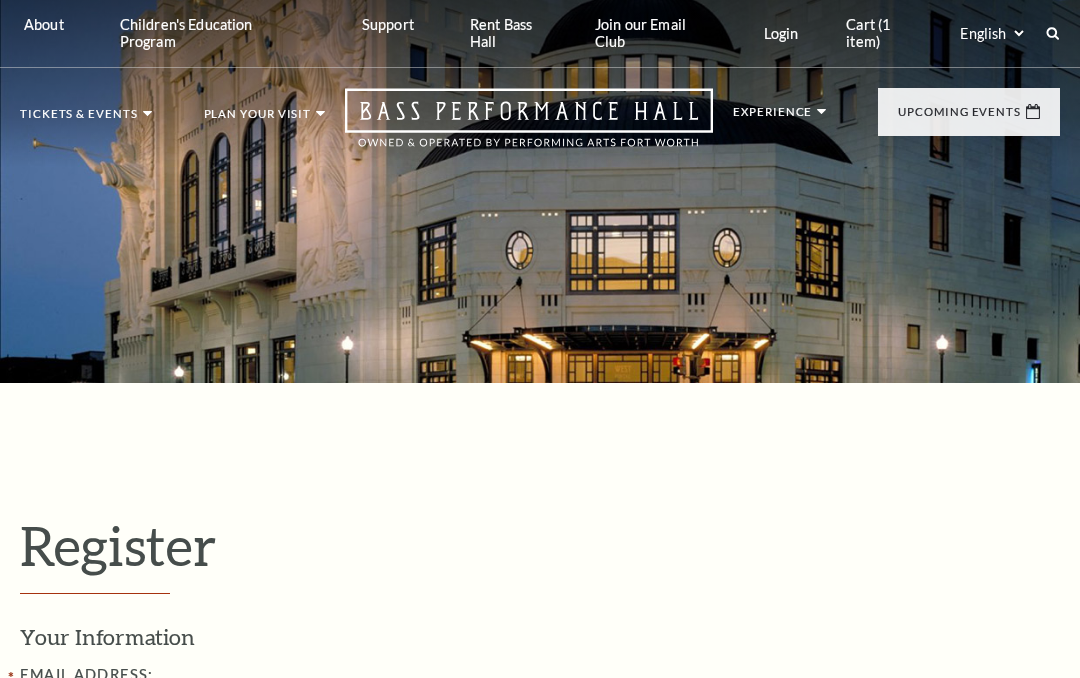 select on "1" 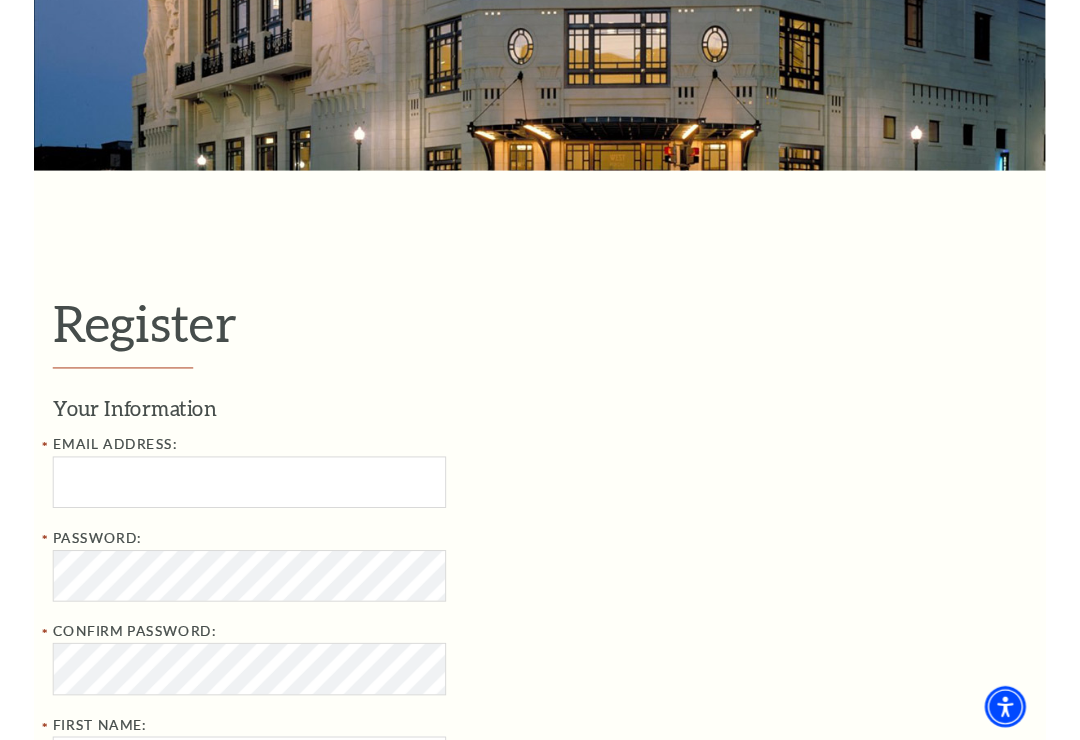 scroll, scrollTop: 201, scrollLeft: 0, axis: vertical 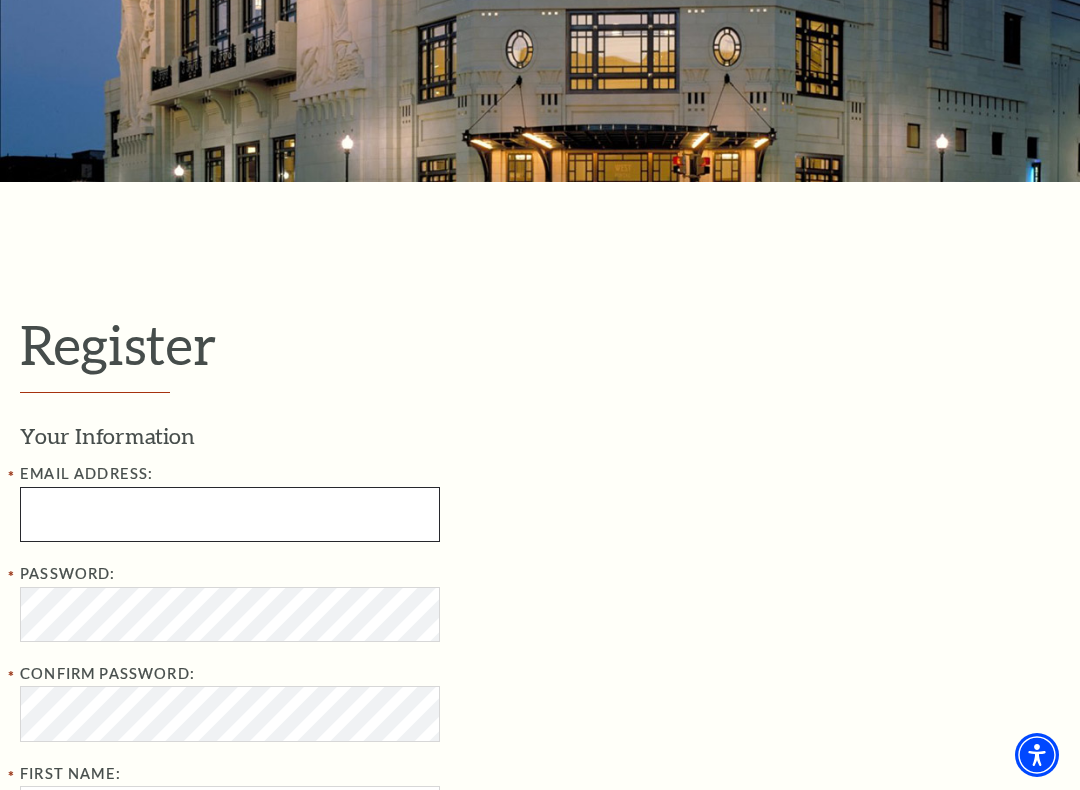 click at bounding box center [230, 514] 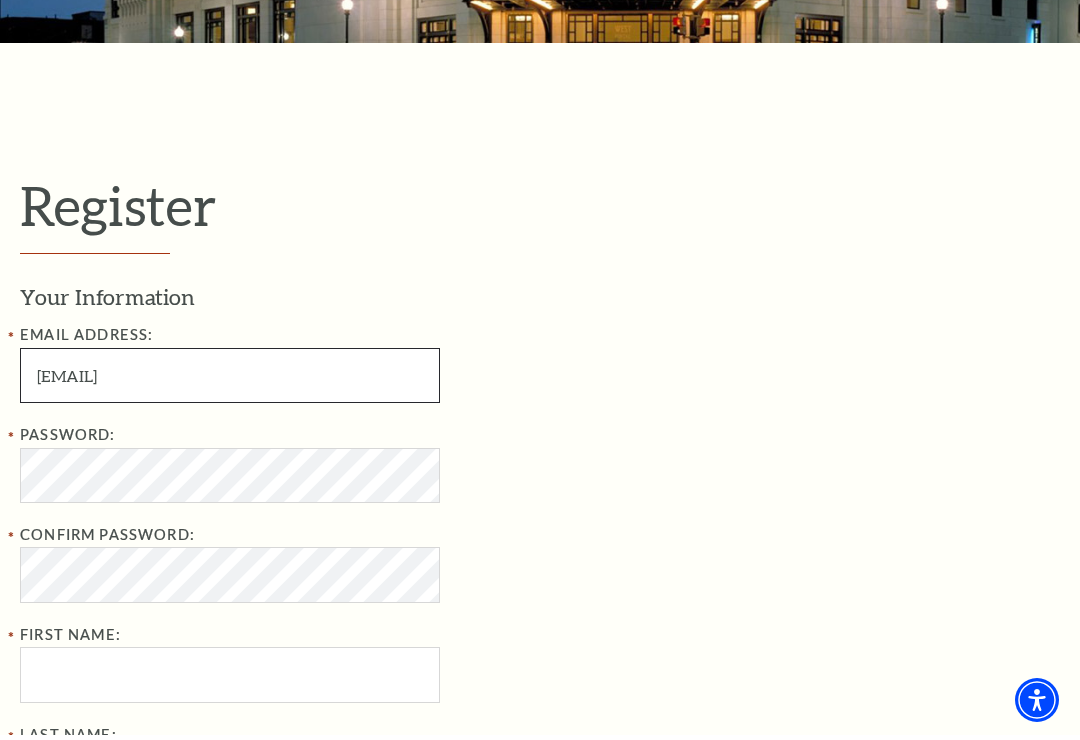 scroll, scrollTop: 337, scrollLeft: 0, axis: vertical 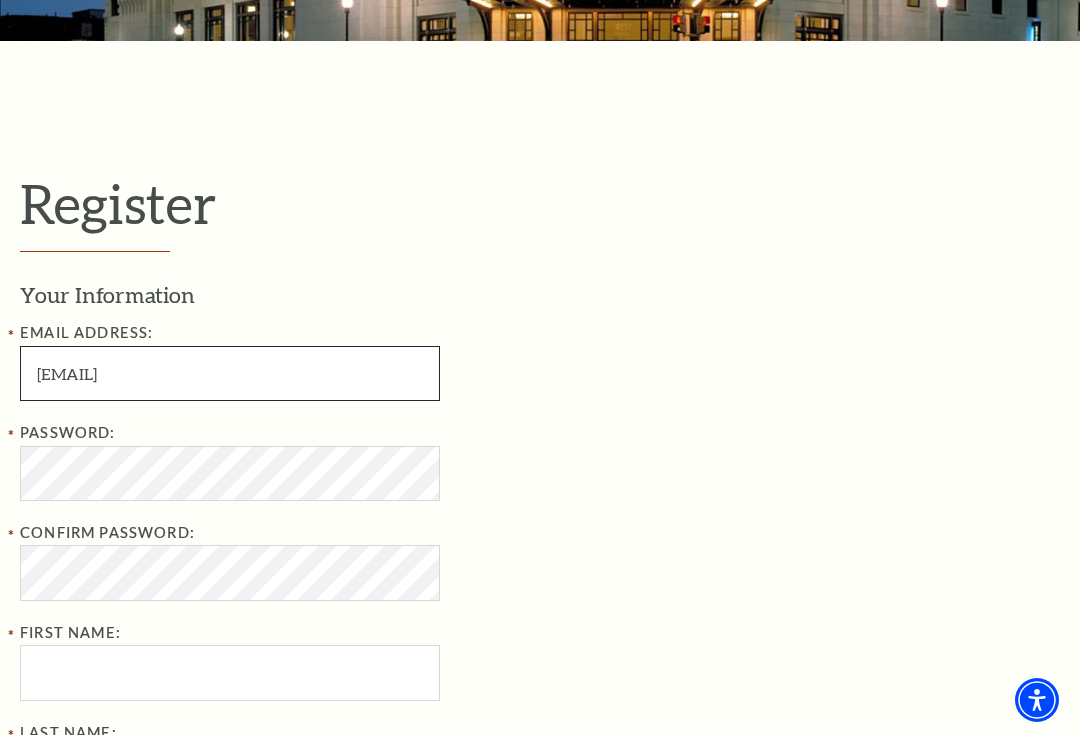 type on "5510lynn@gmail.com" 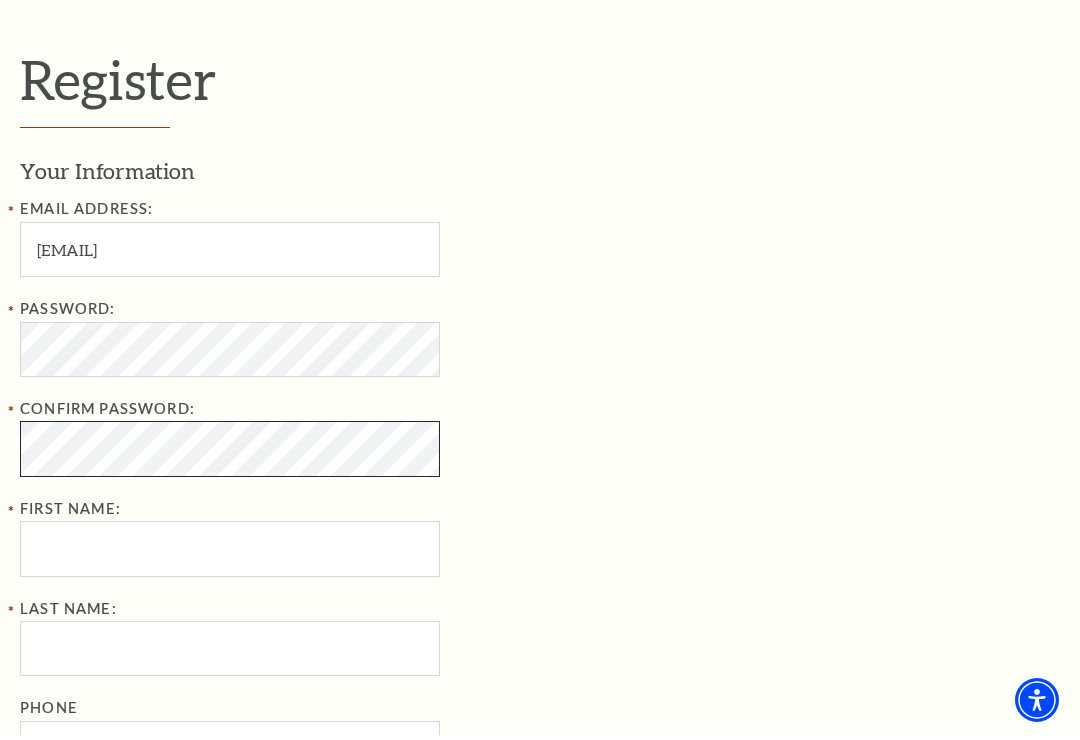scroll, scrollTop: 464, scrollLeft: 0, axis: vertical 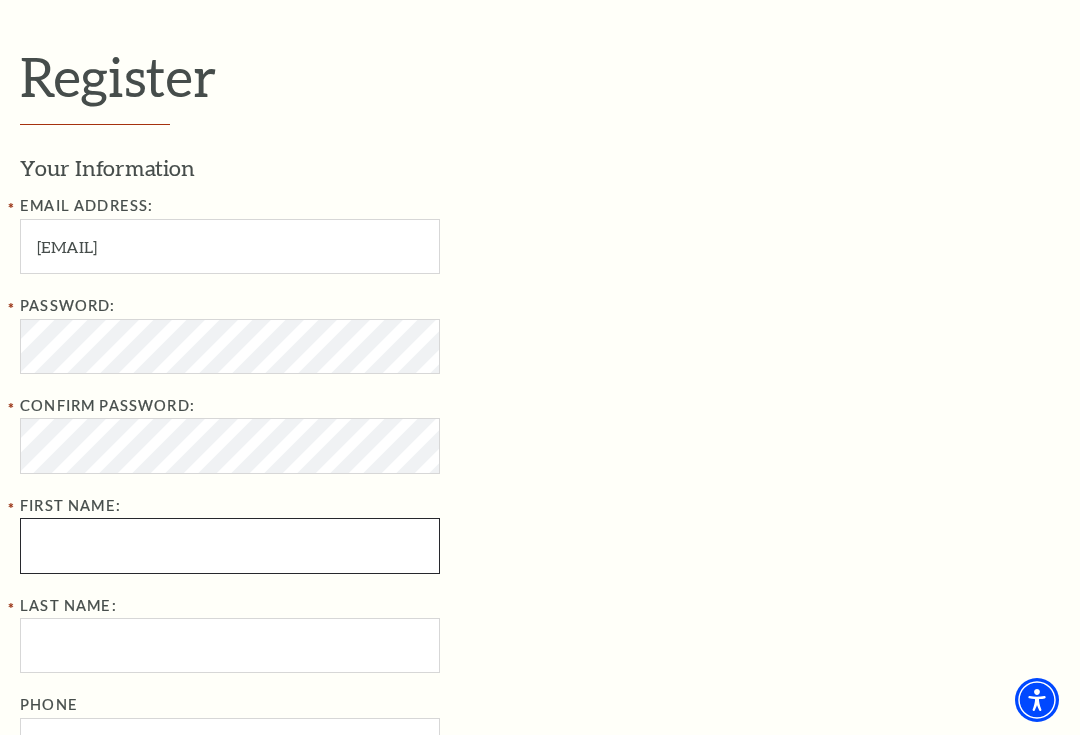 click on "Password:       Confirm Password:       First Name:" at bounding box center (345, 439) 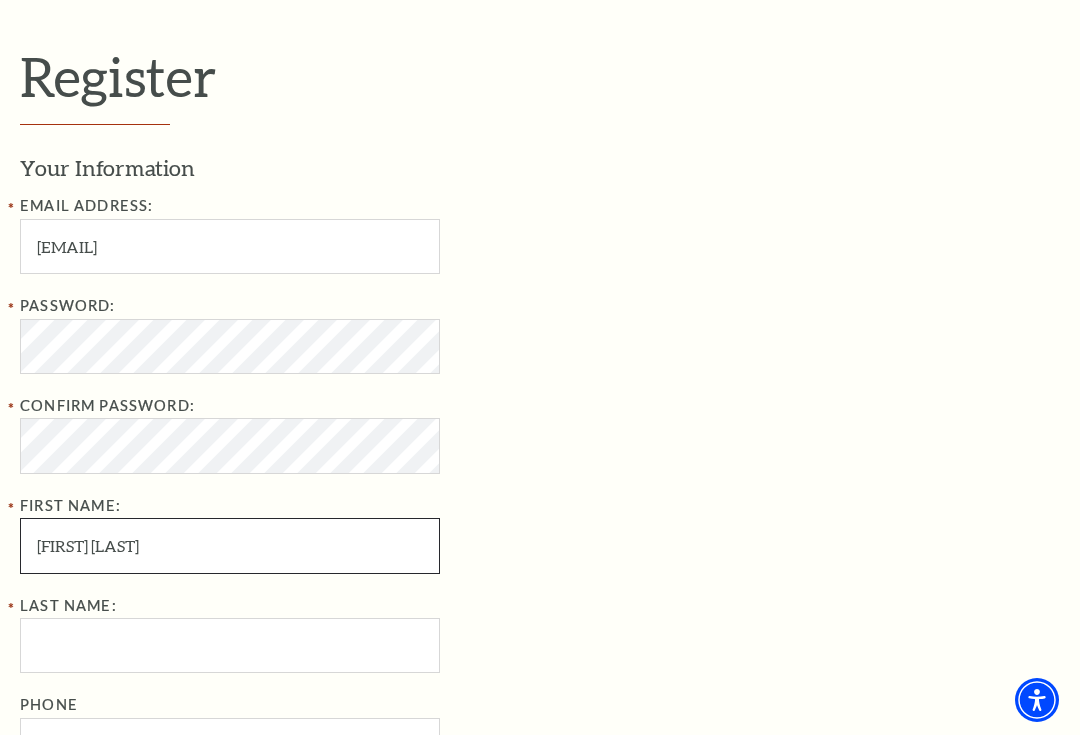 type on "Kathy Lynn" 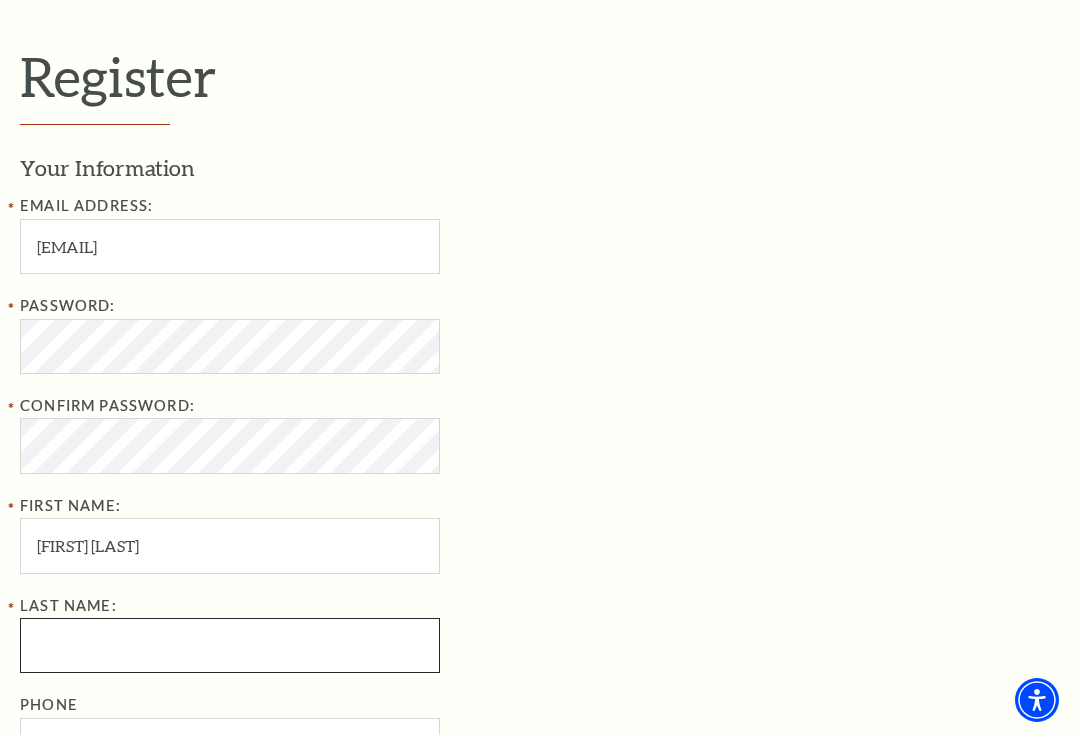 click on "Last Name:" at bounding box center (230, 650) 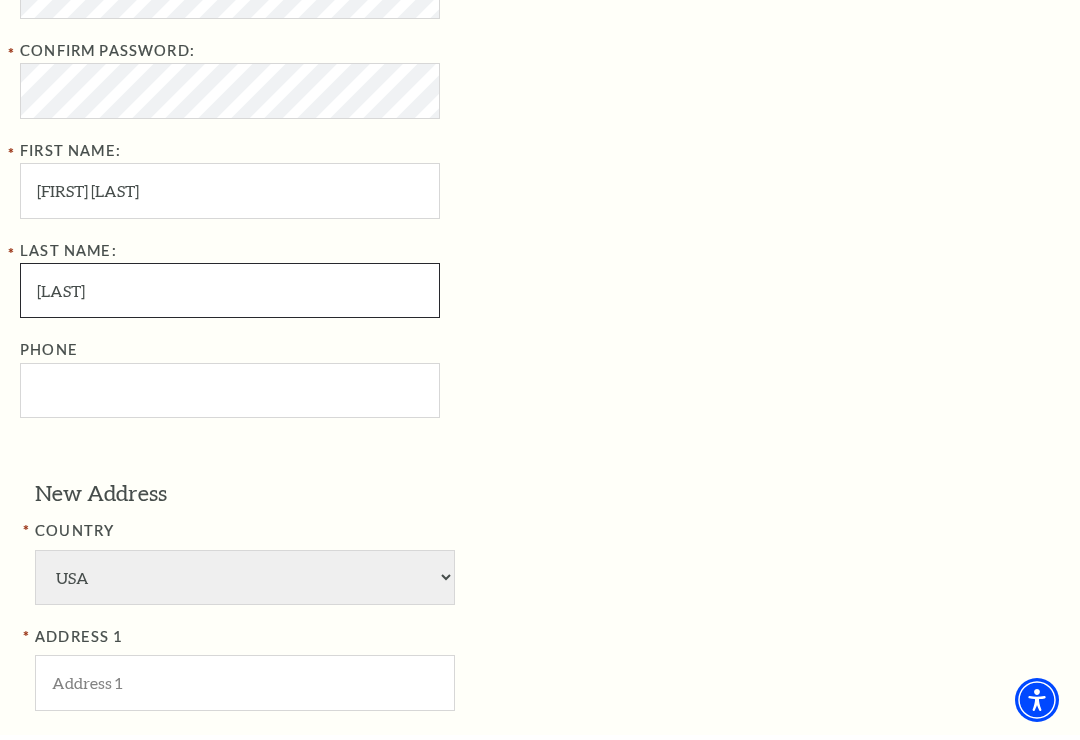 scroll, scrollTop: 819, scrollLeft: 0, axis: vertical 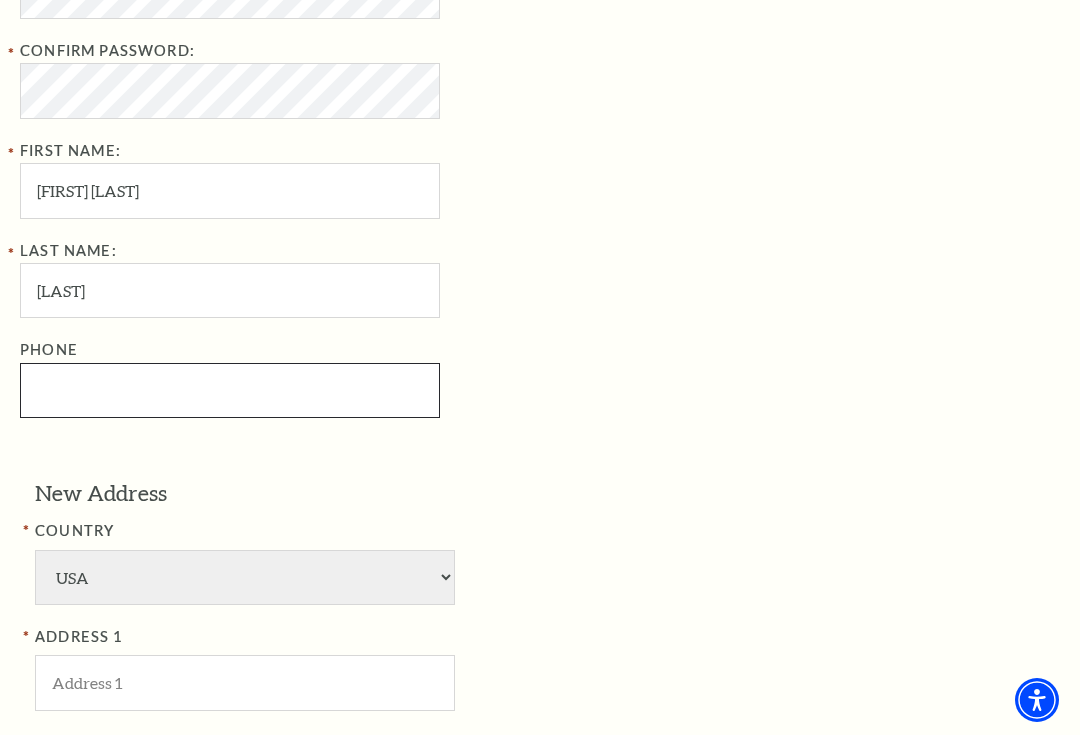 click on "Phone" at bounding box center (230, 395) 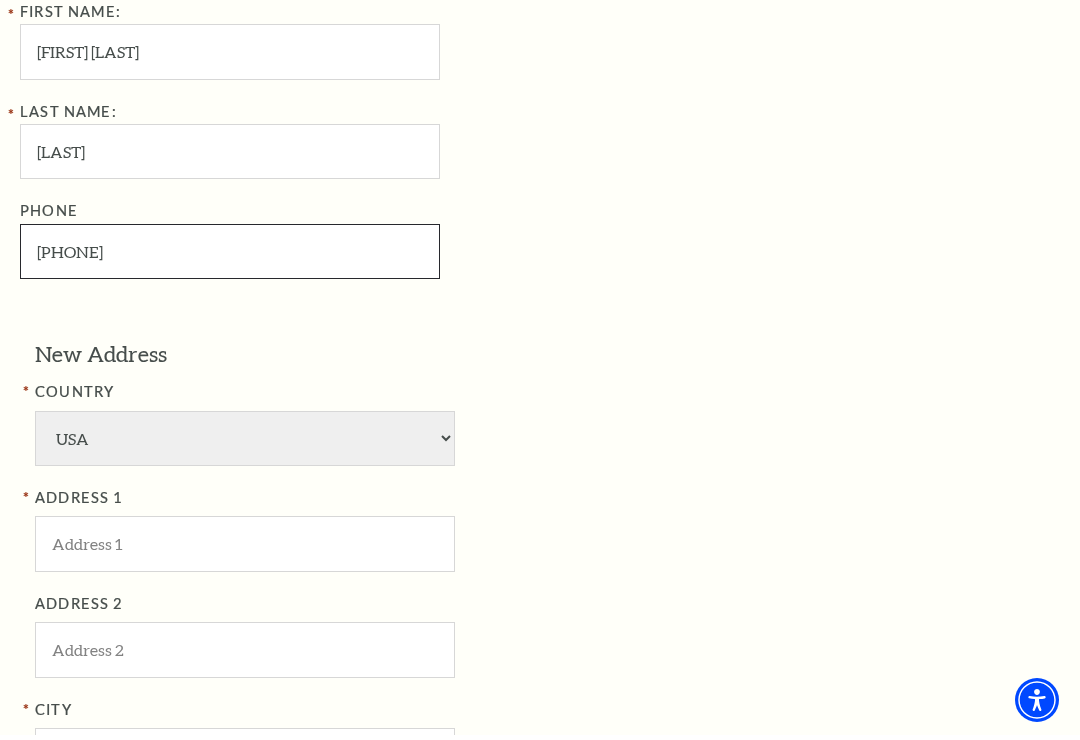 scroll, scrollTop: 964, scrollLeft: 0, axis: vertical 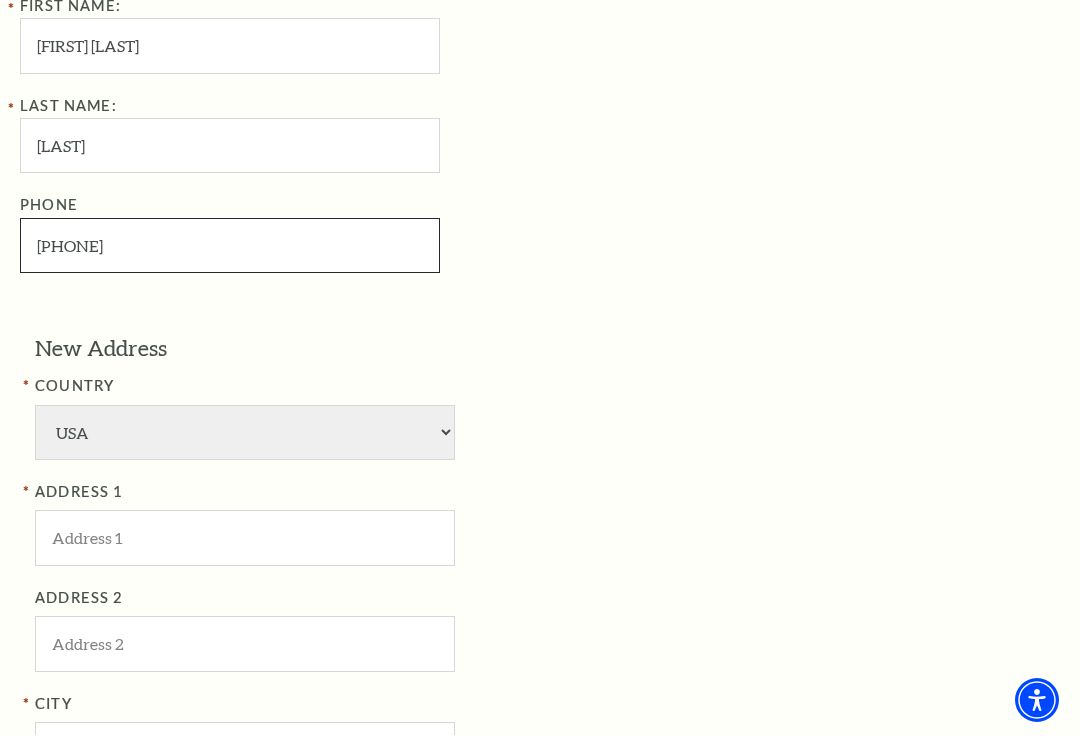 type on "817-454-6735" 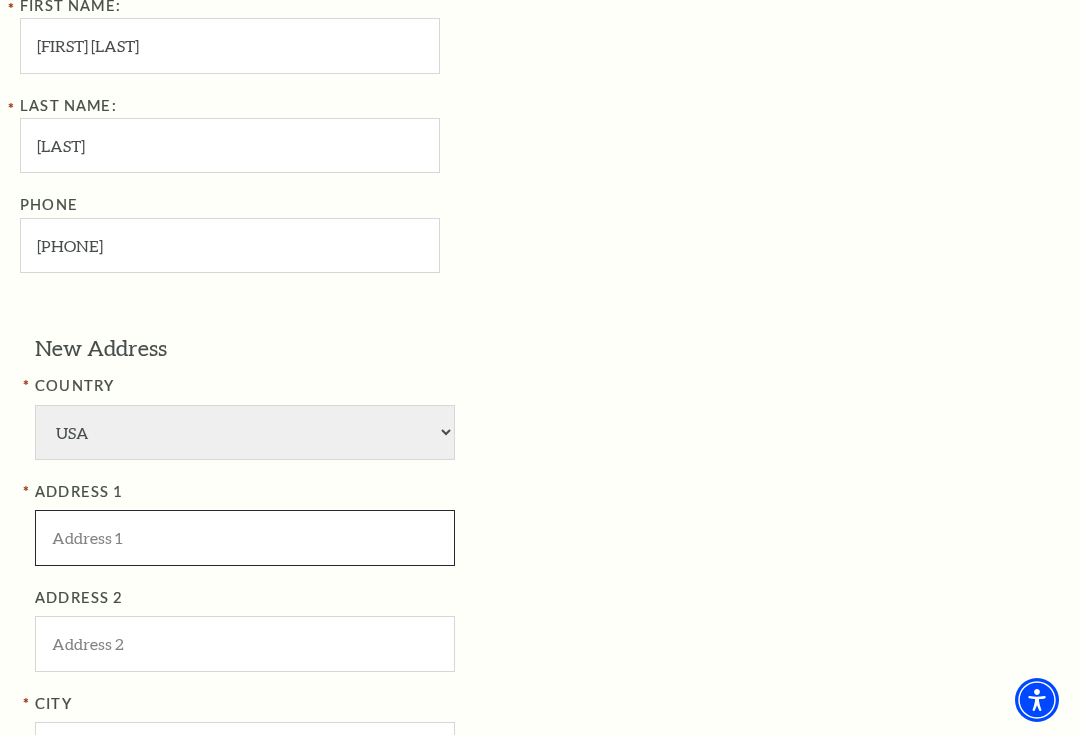 click at bounding box center [245, 542] 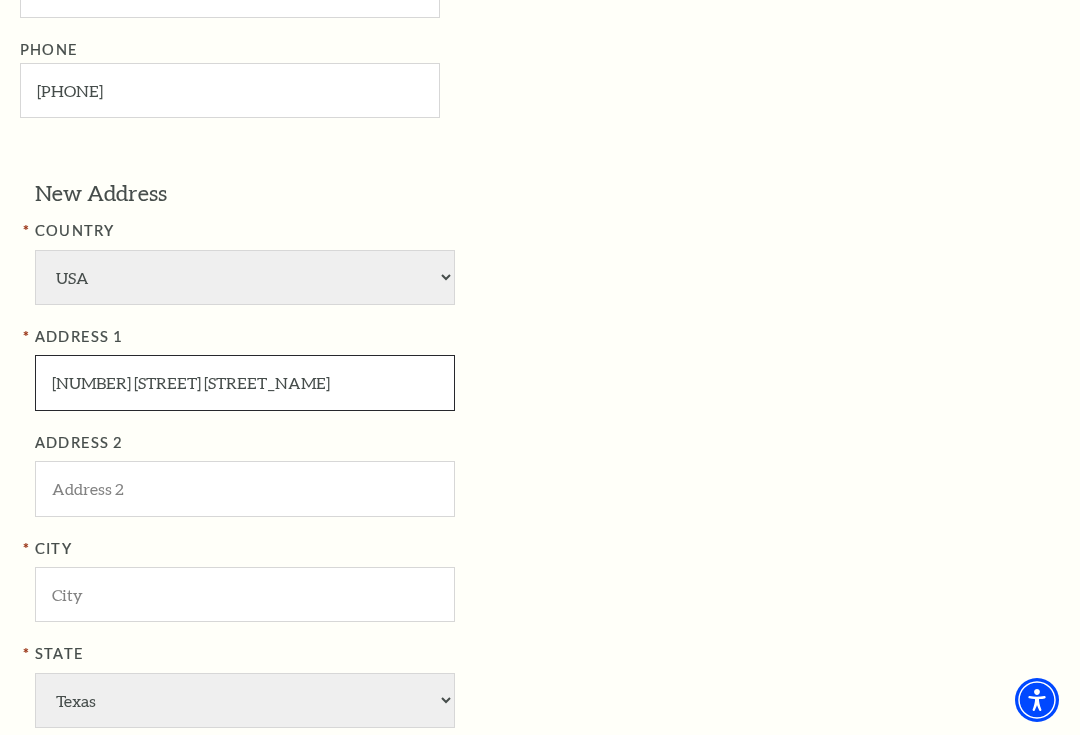 scroll, scrollTop: 1119, scrollLeft: 0, axis: vertical 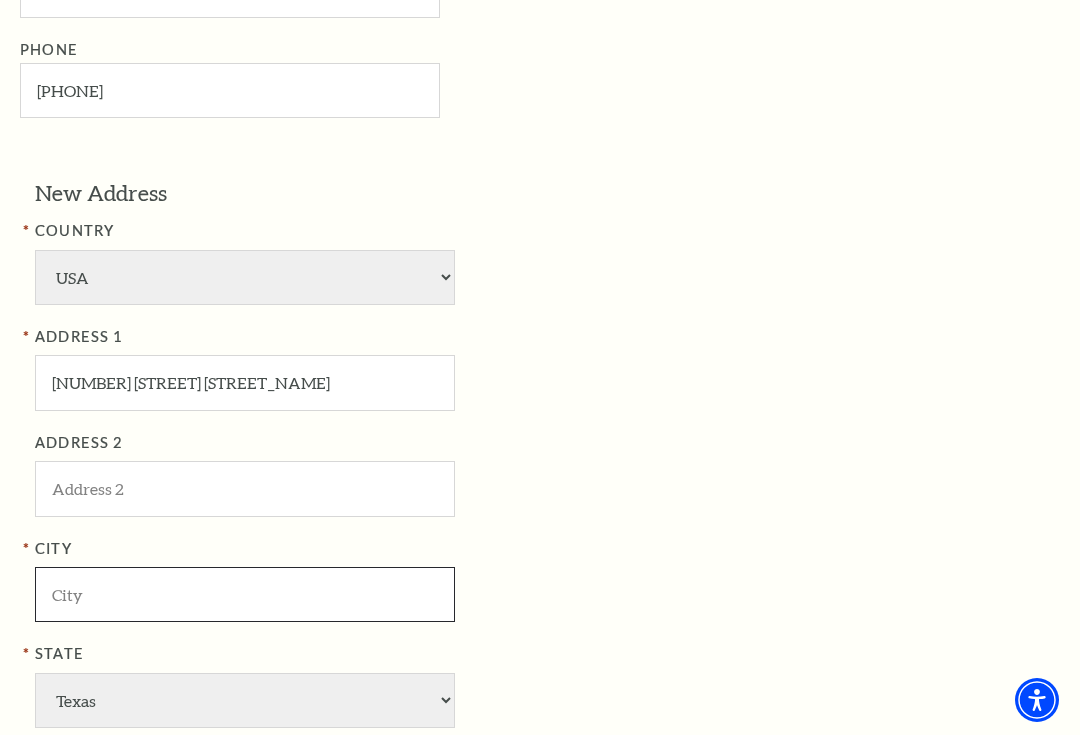 click at bounding box center [245, 599] 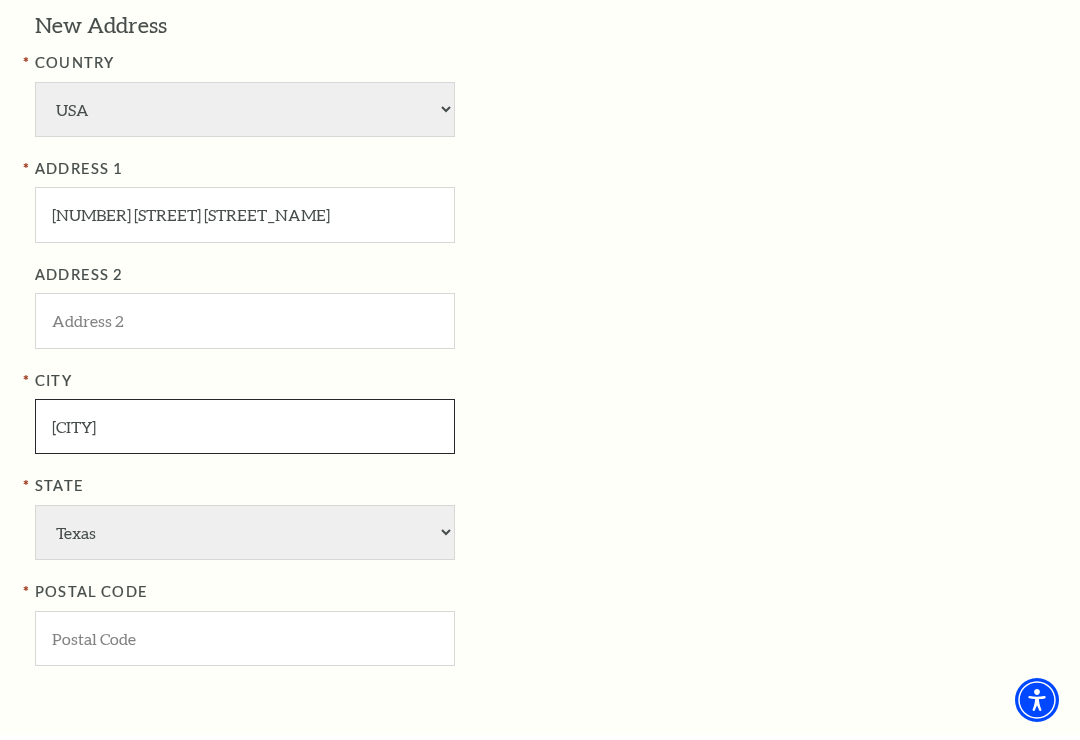 scroll, scrollTop: 1289, scrollLeft: 0, axis: vertical 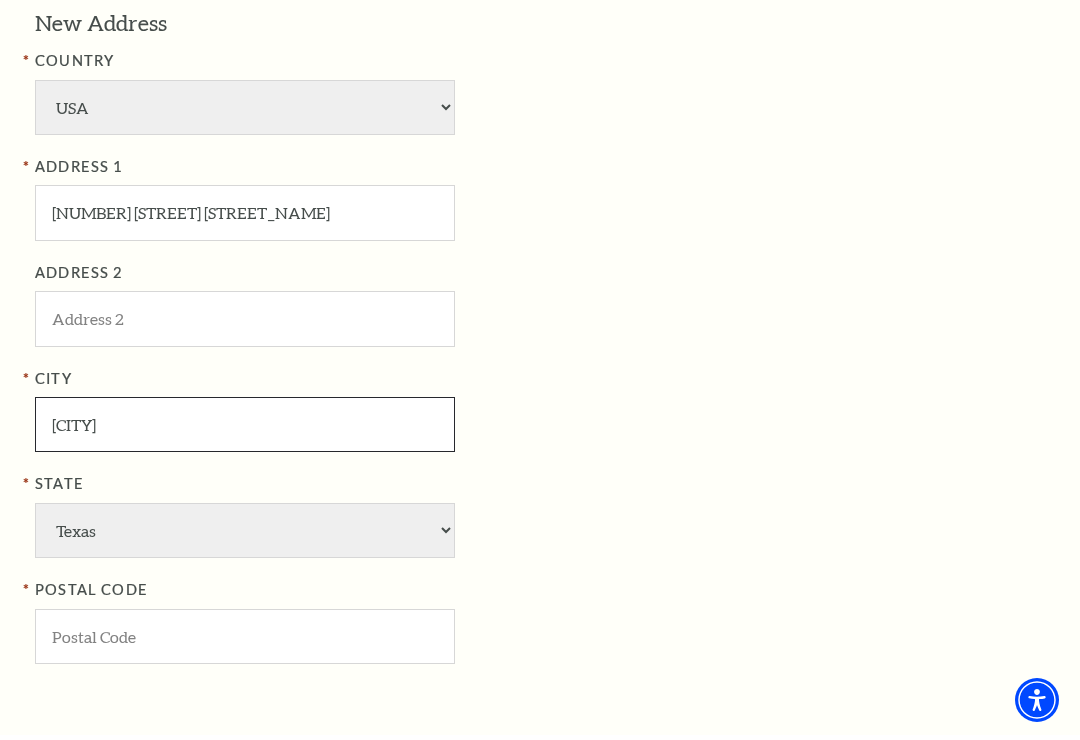 type on "Bedford" 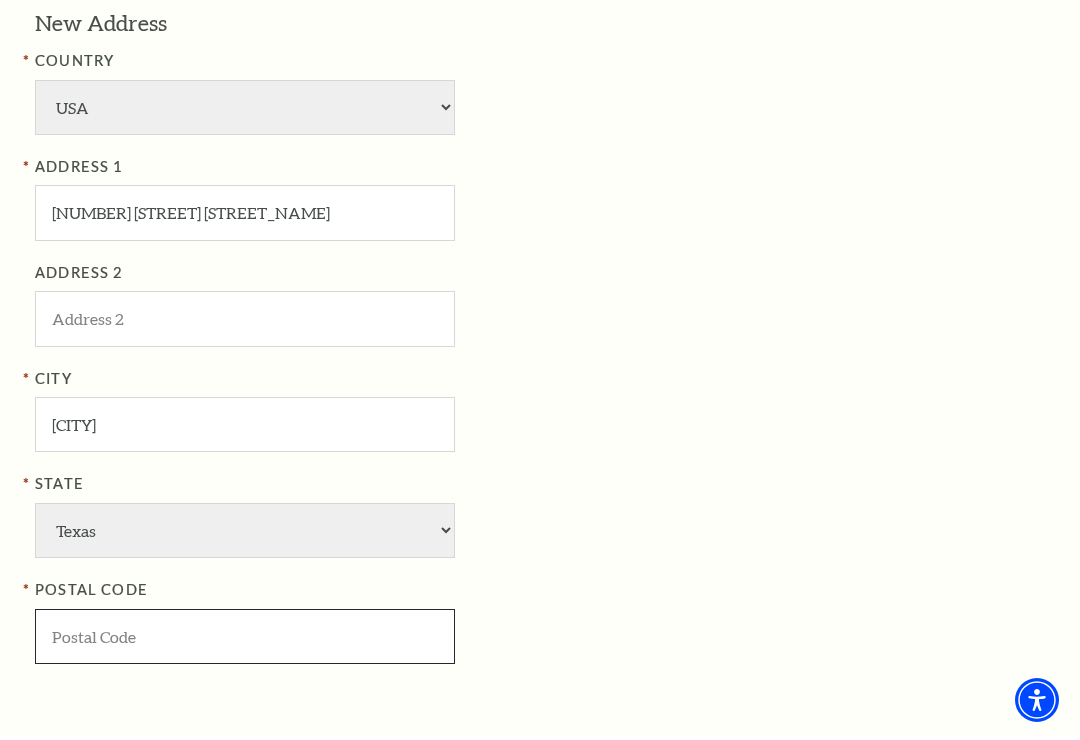 click at bounding box center (245, 641) 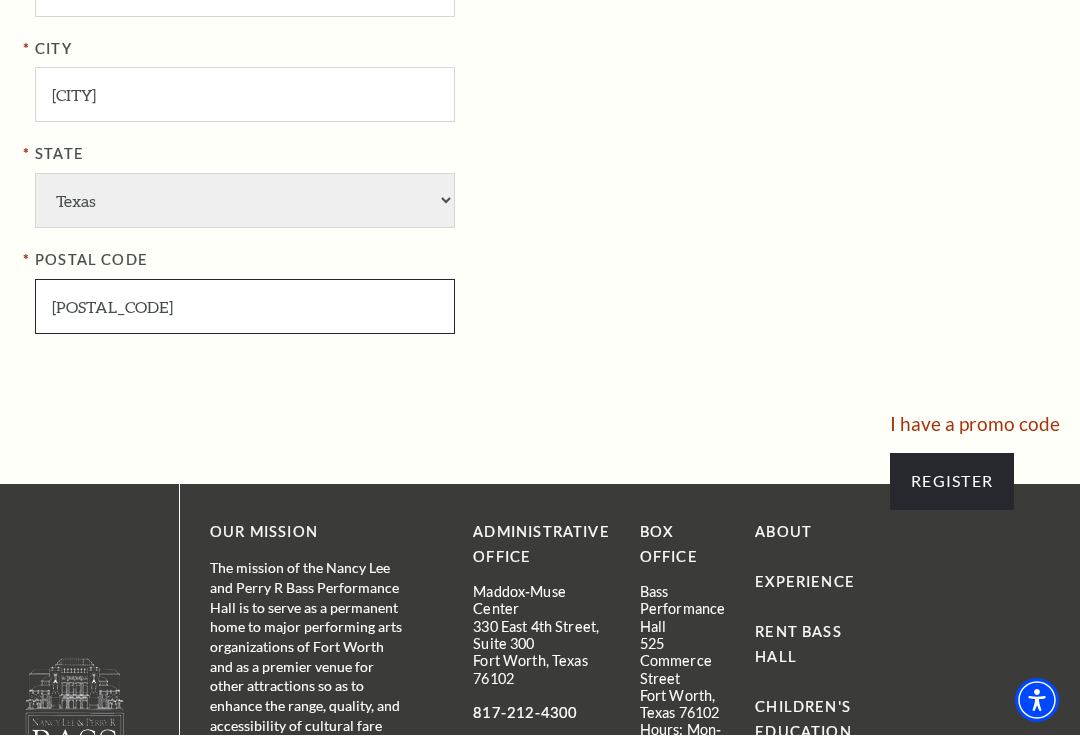scroll, scrollTop: 1621, scrollLeft: 0, axis: vertical 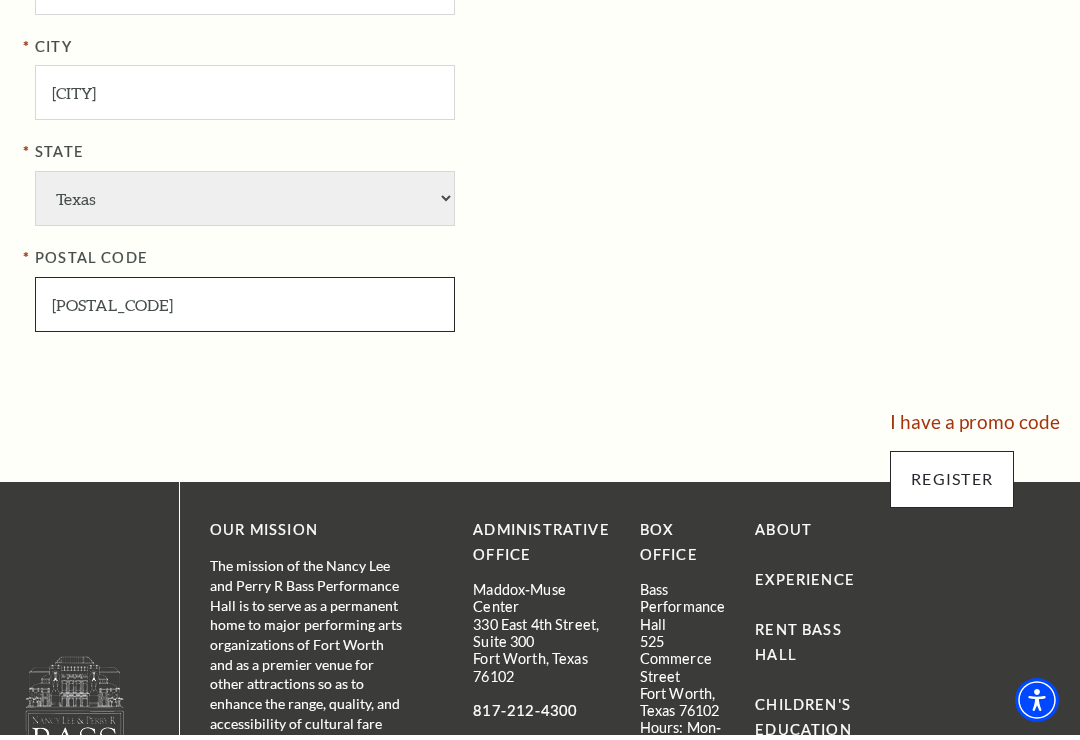 type on "76021" 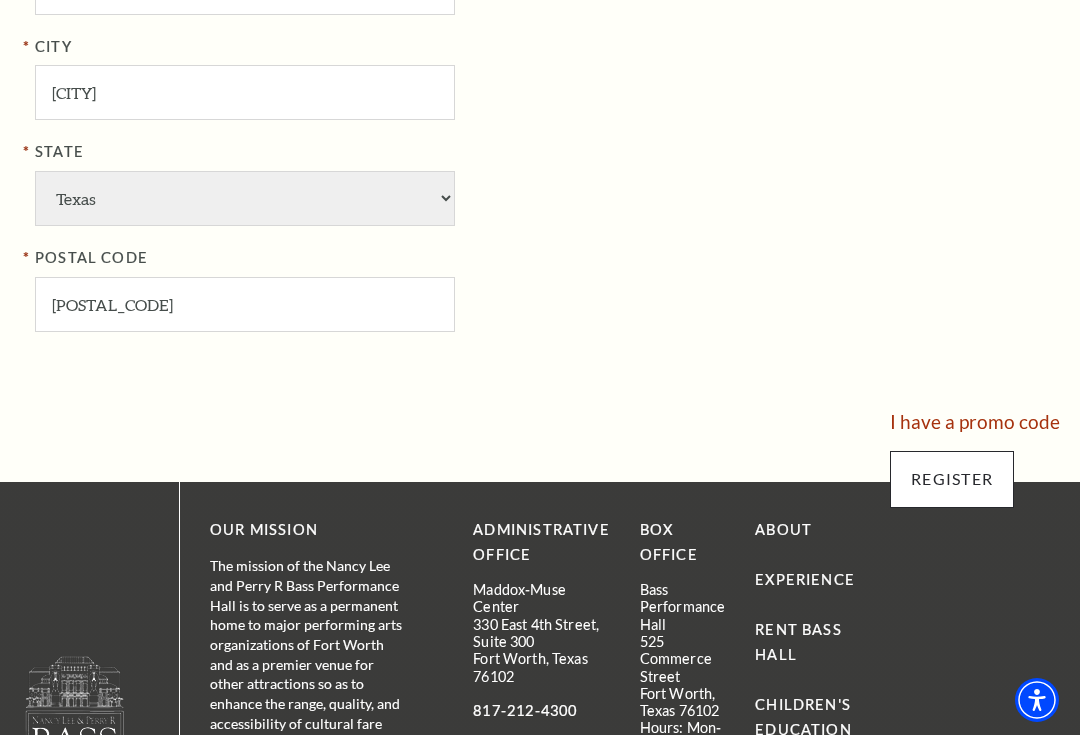 click on "Register" at bounding box center [952, 484] 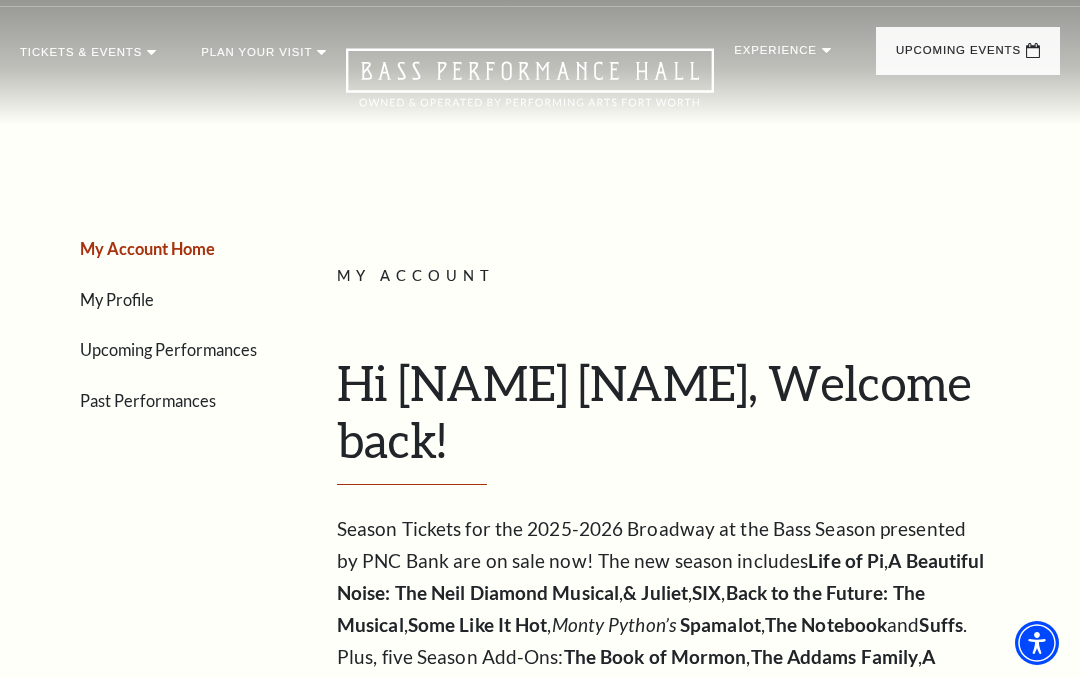 scroll, scrollTop: 0, scrollLeft: 0, axis: both 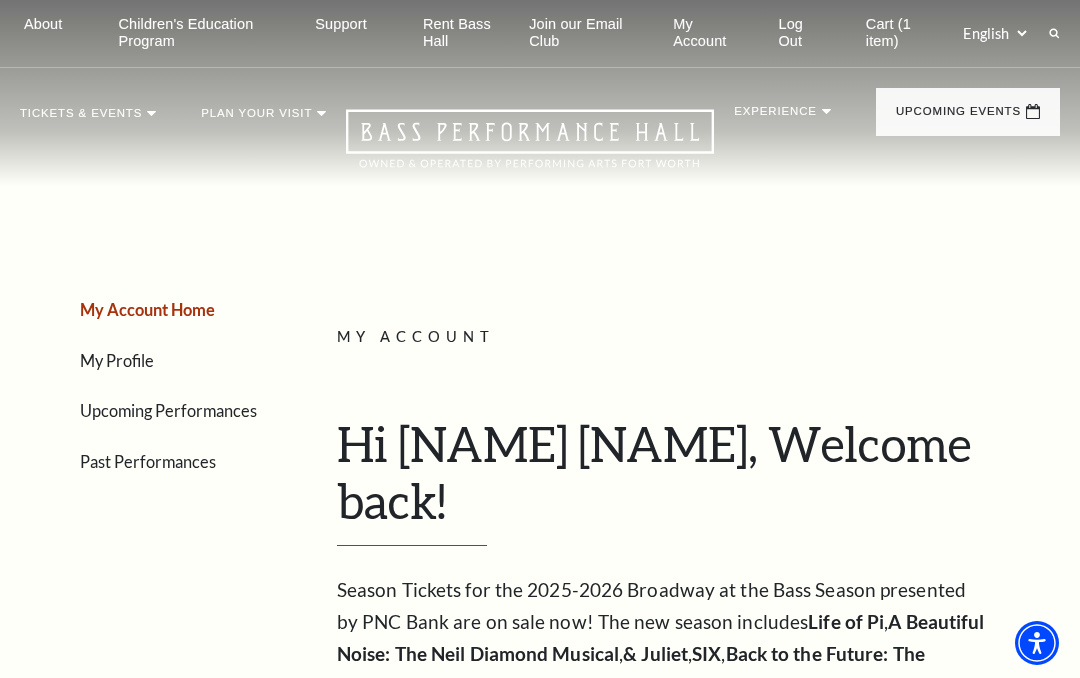 click on "My Profile" at bounding box center [117, 360] 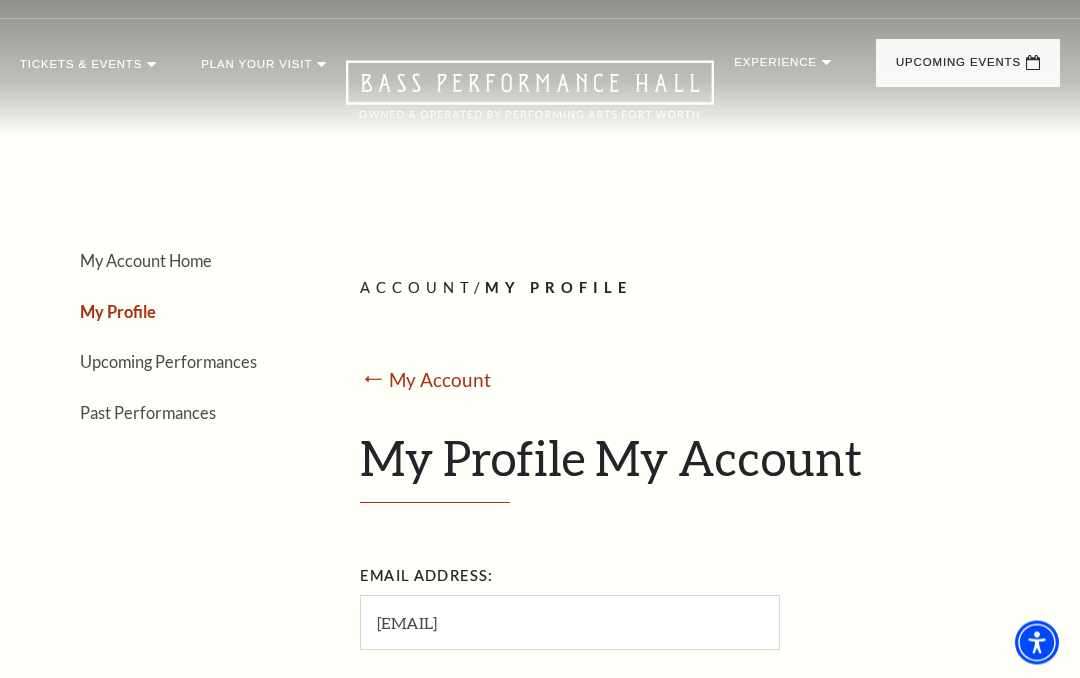 scroll, scrollTop: 0, scrollLeft: 0, axis: both 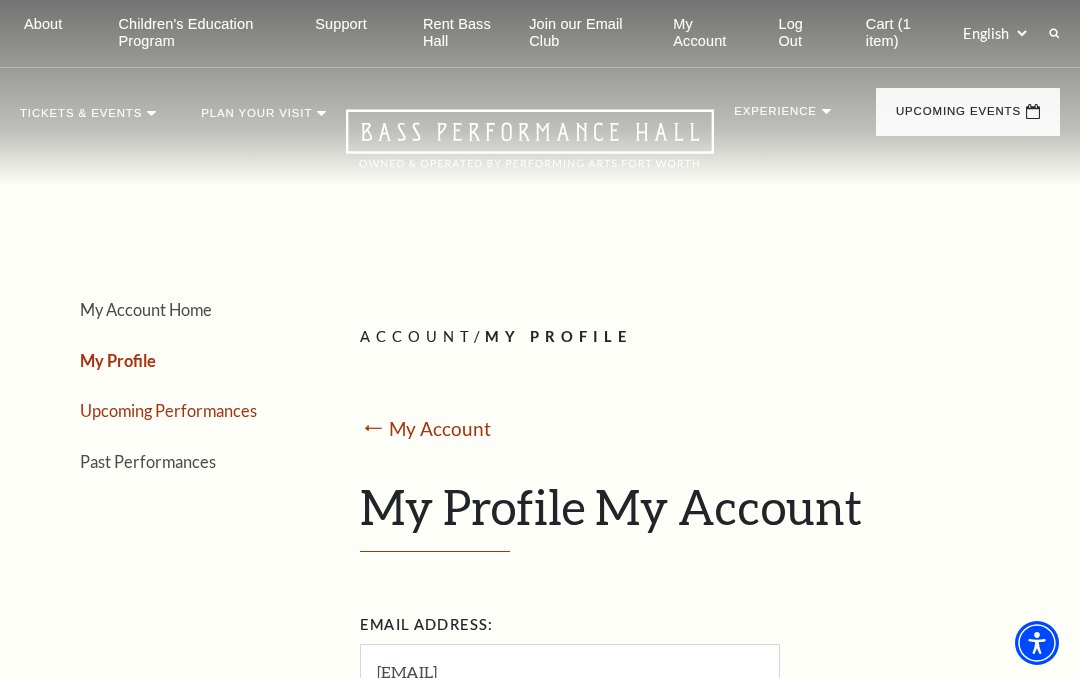 click on "Upcoming Performances" at bounding box center (168, 410) 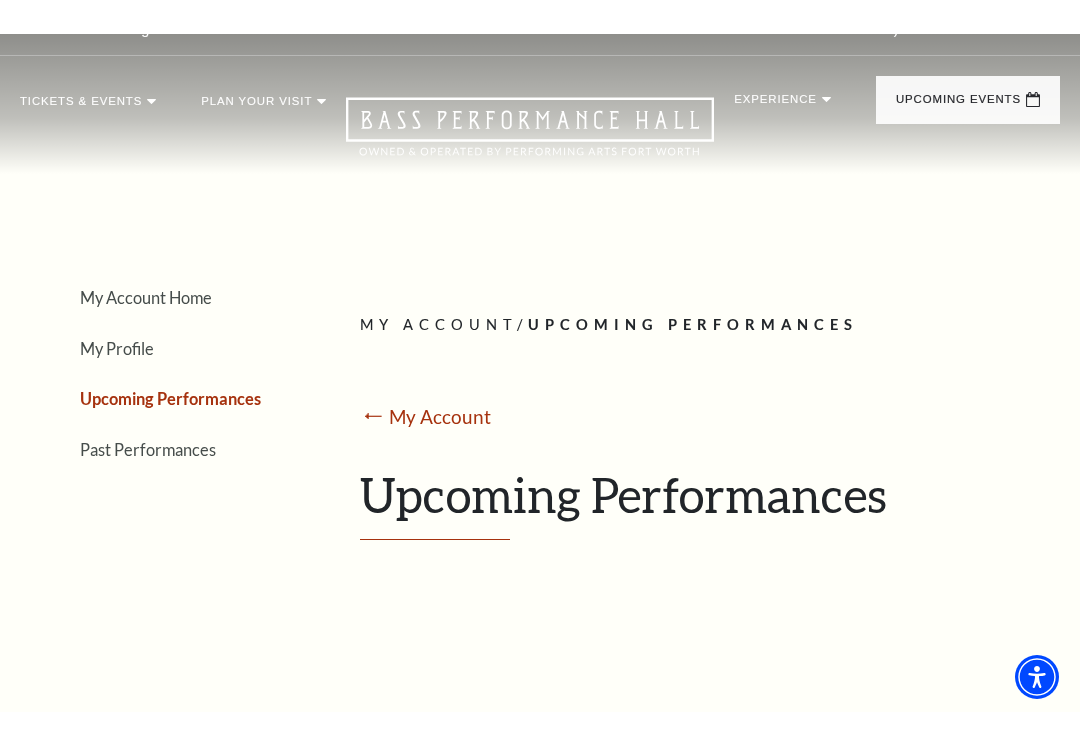 scroll, scrollTop: 0, scrollLeft: 0, axis: both 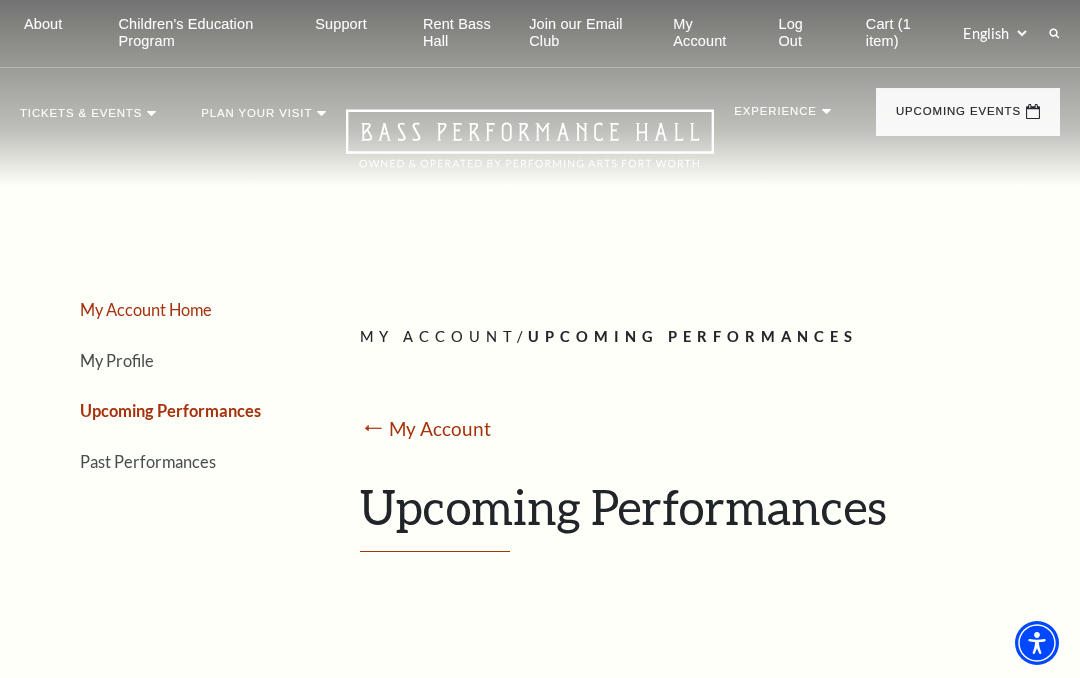 click on "My Account Home" at bounding box center [146, 309] 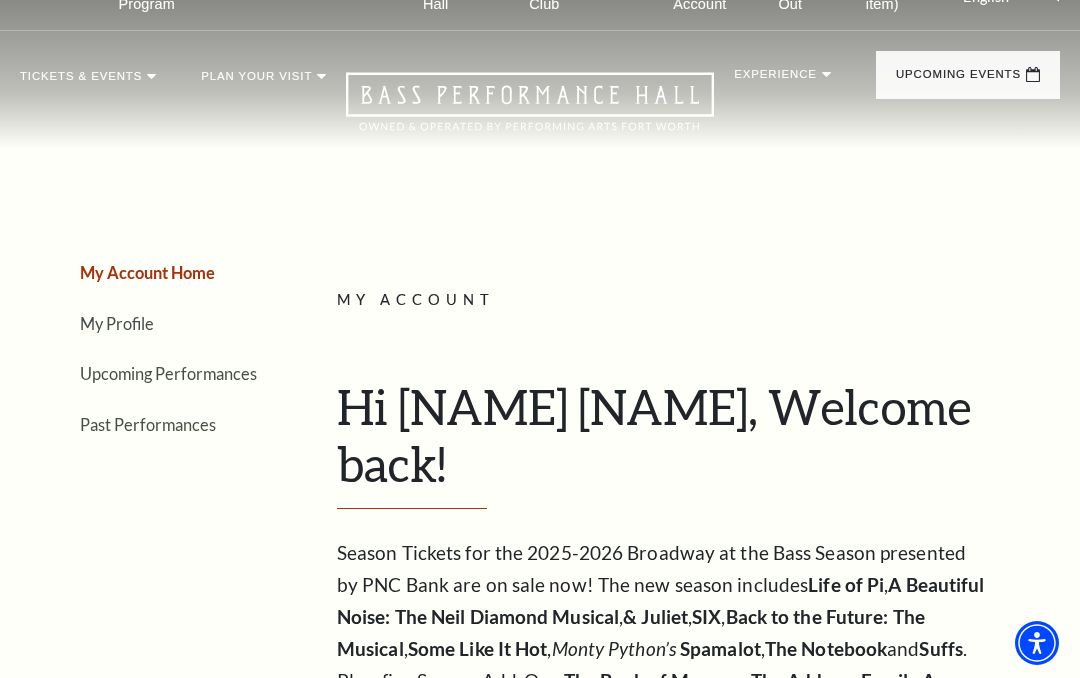 scroll, scrollTop: 0, scrollLeft: 0, axis: both 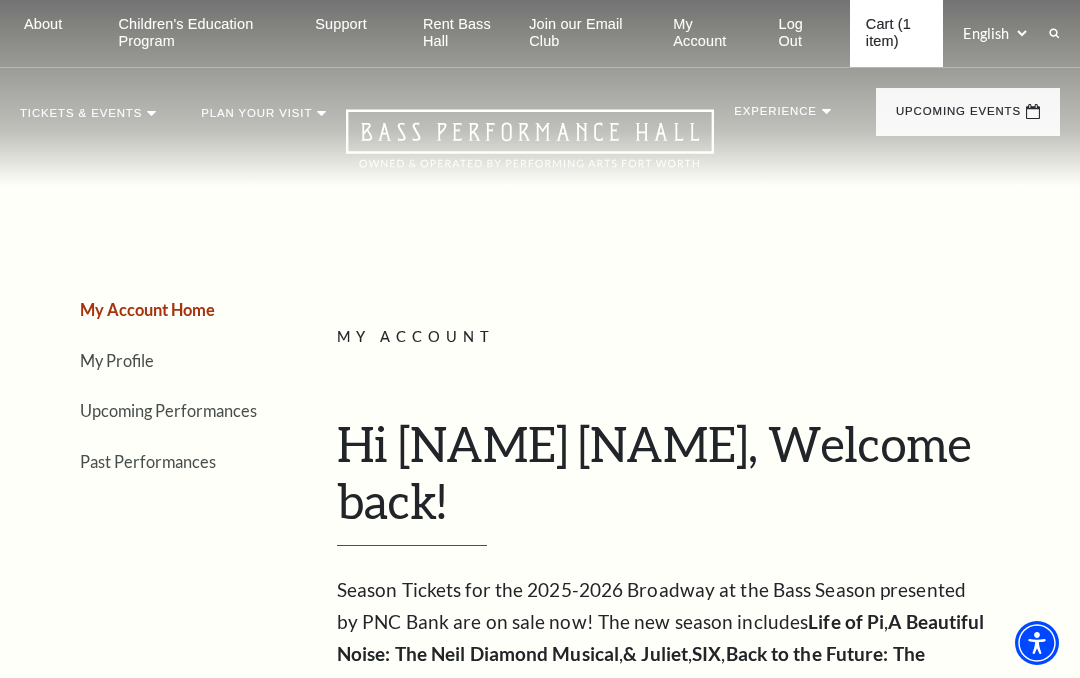 click on "Cart (1 item)" at bounding box center (897, 33) 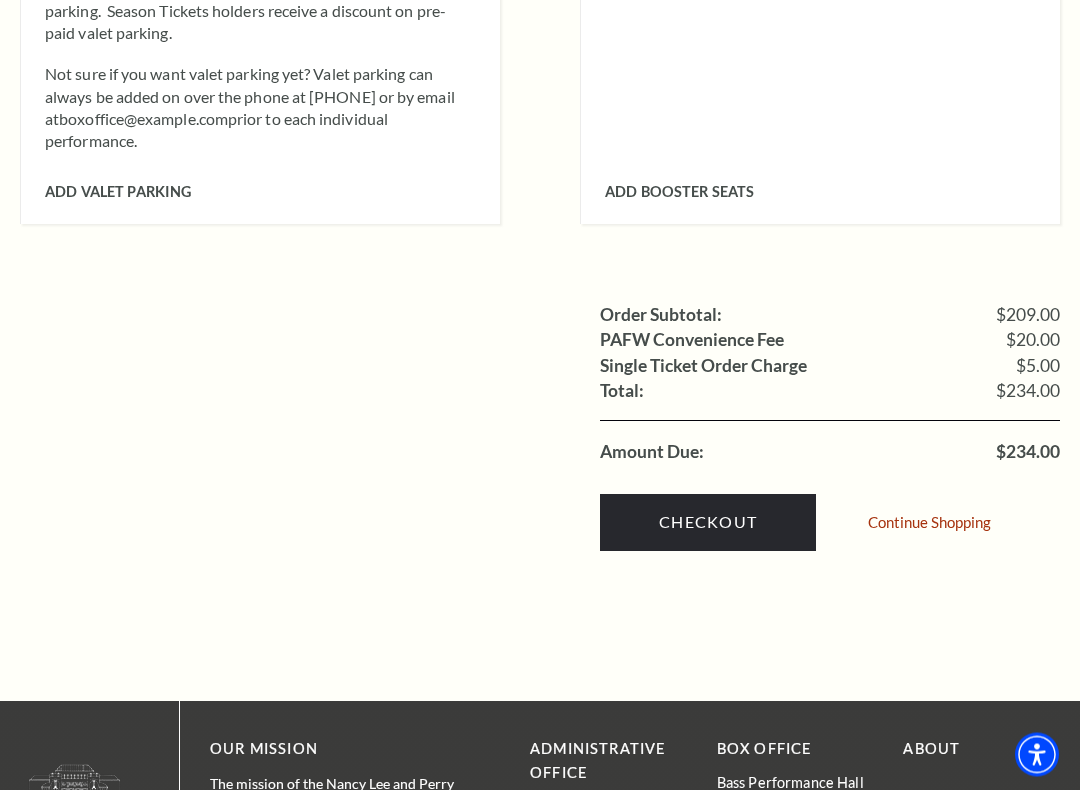 scroll, scrollTop: 1807, scrollLeft: 0, axis: vertical 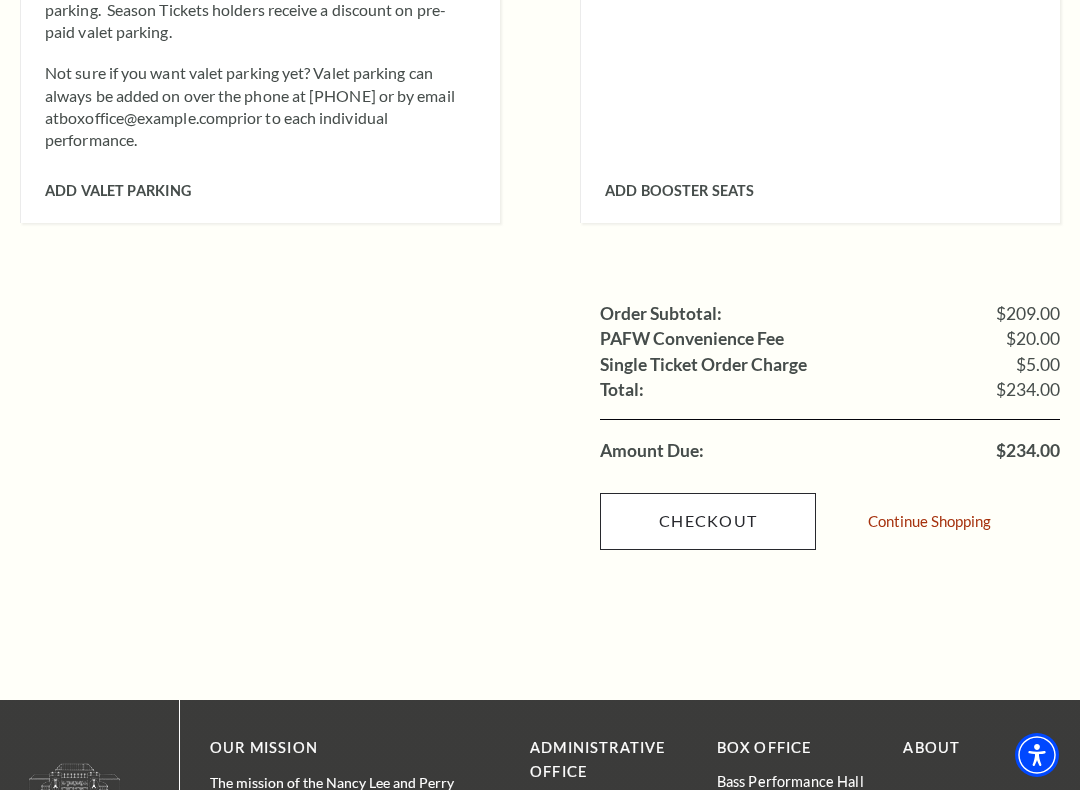 click on "Checkout" at bounding box center (708, 521) 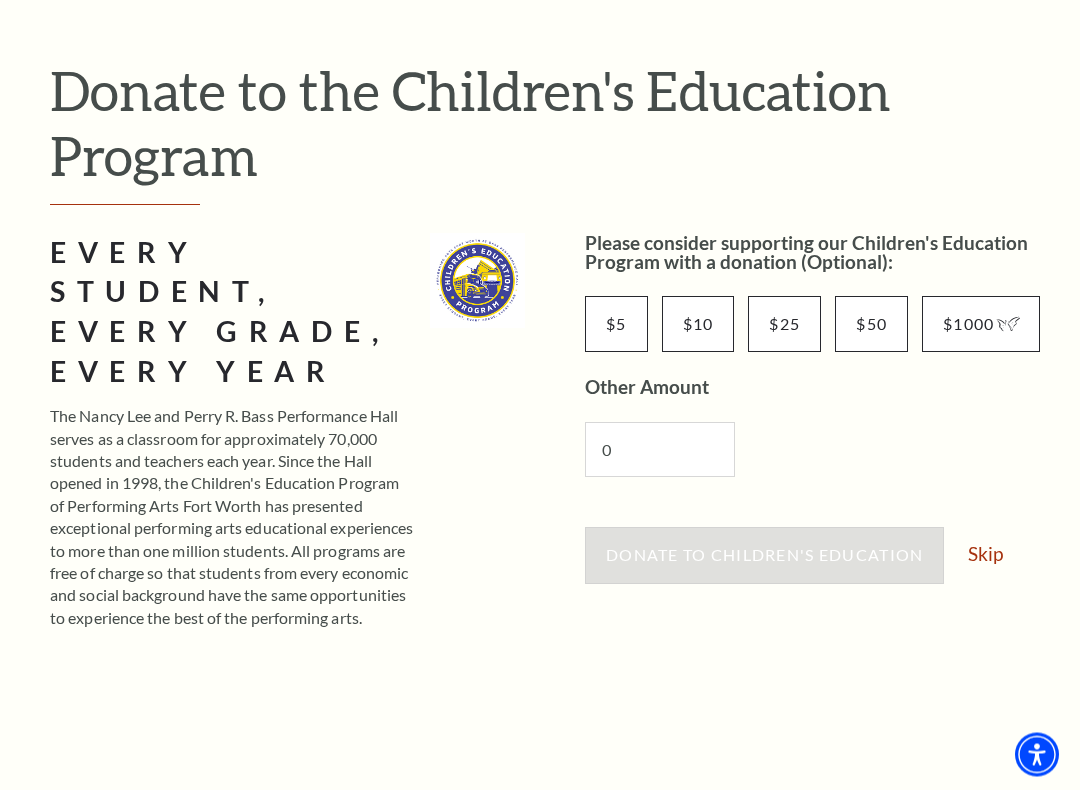 scroll, scrollTop: 194, scrollLeft: 0, axis: vertical 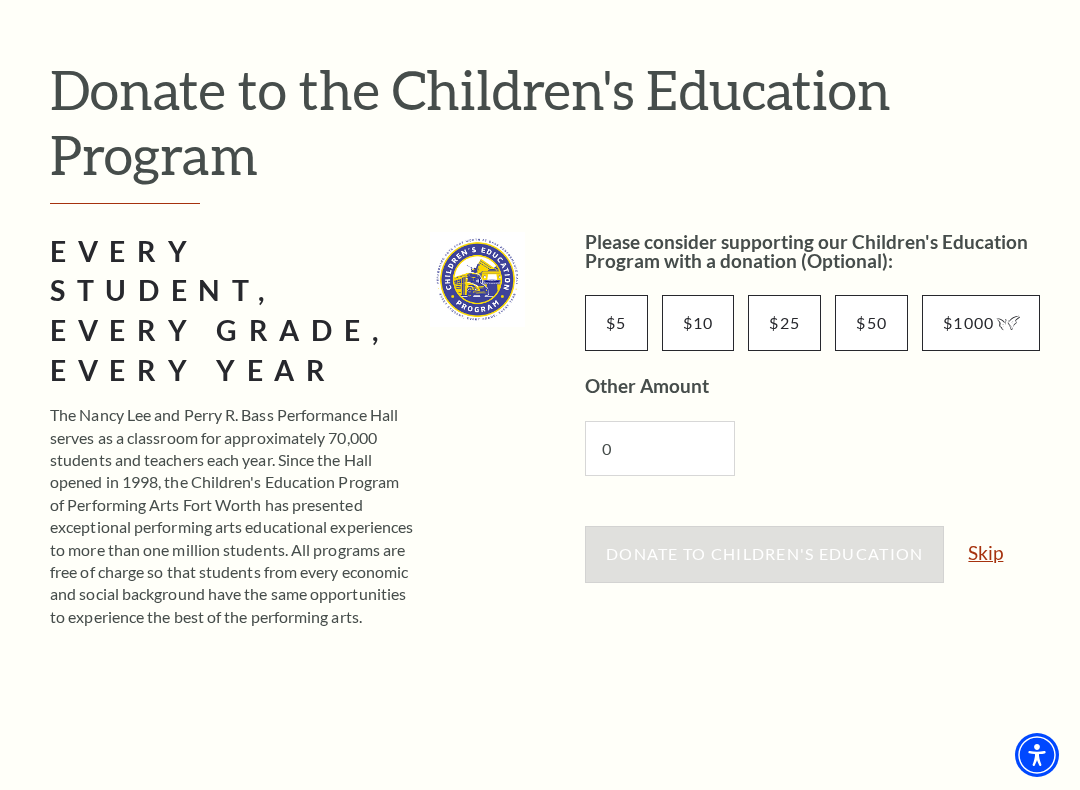 click on "Skip" at bounding box center [985, 552] 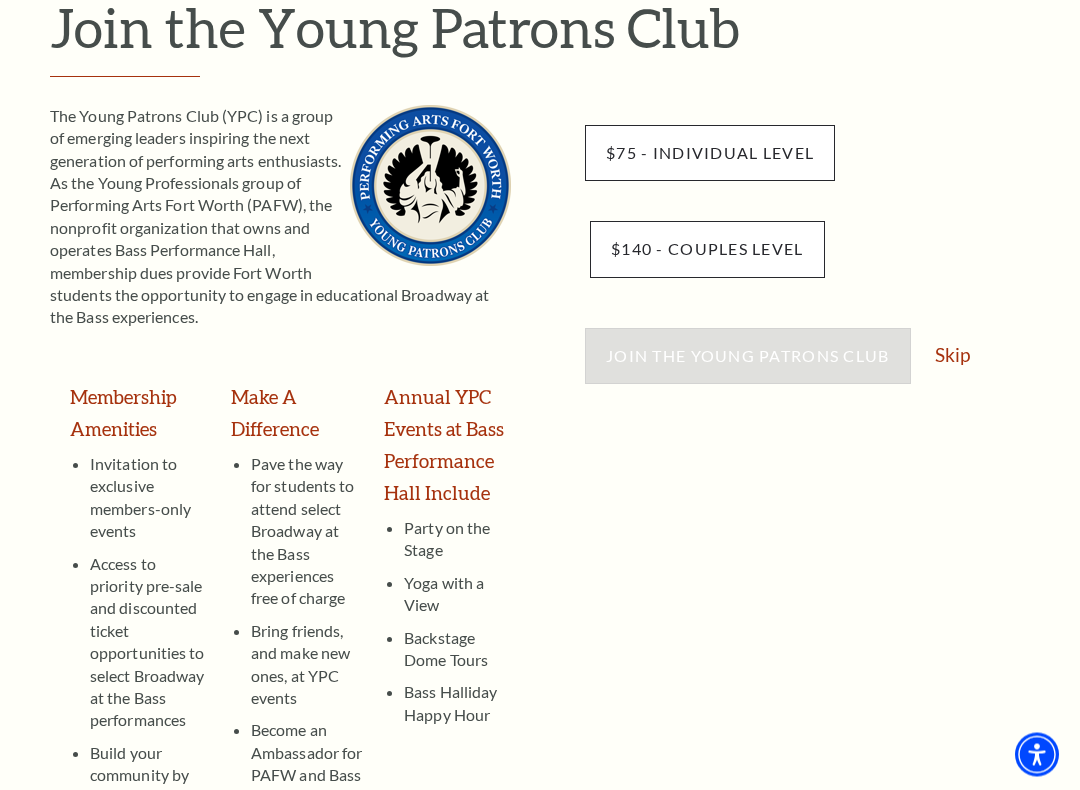 scroll, scrollTop: 257, scrollLeft: 0, axis: vertical 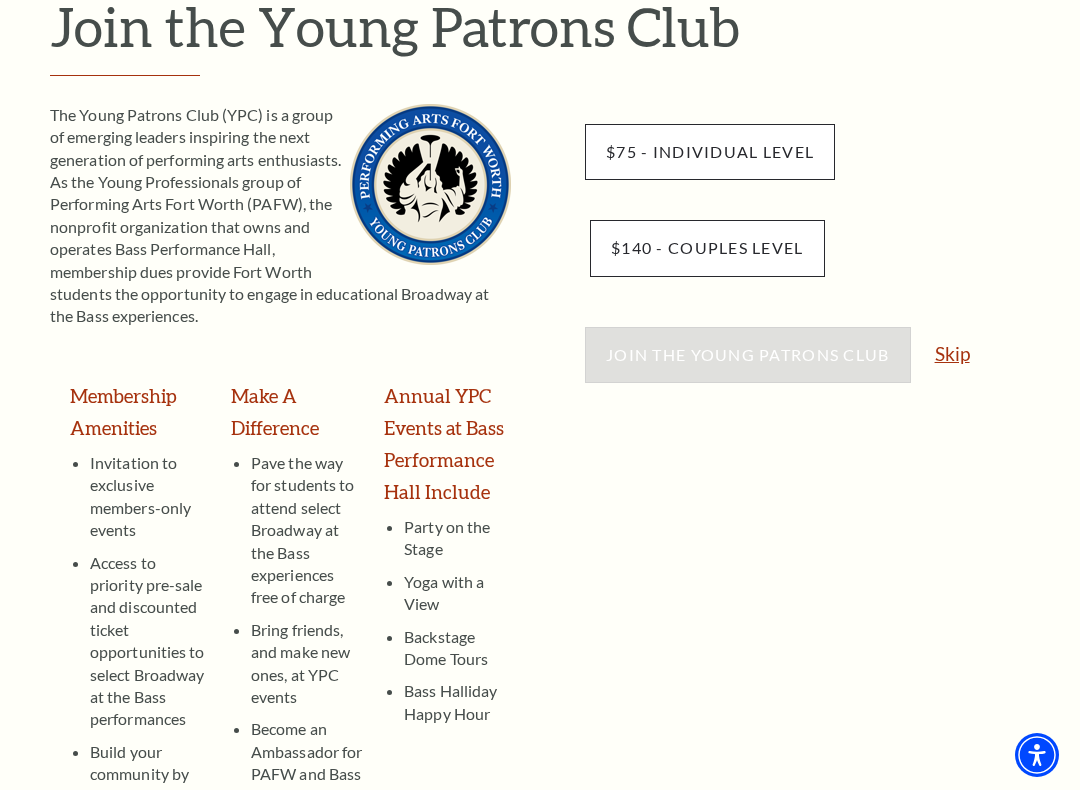 click on "Skip" at bounding box center (952, 353) 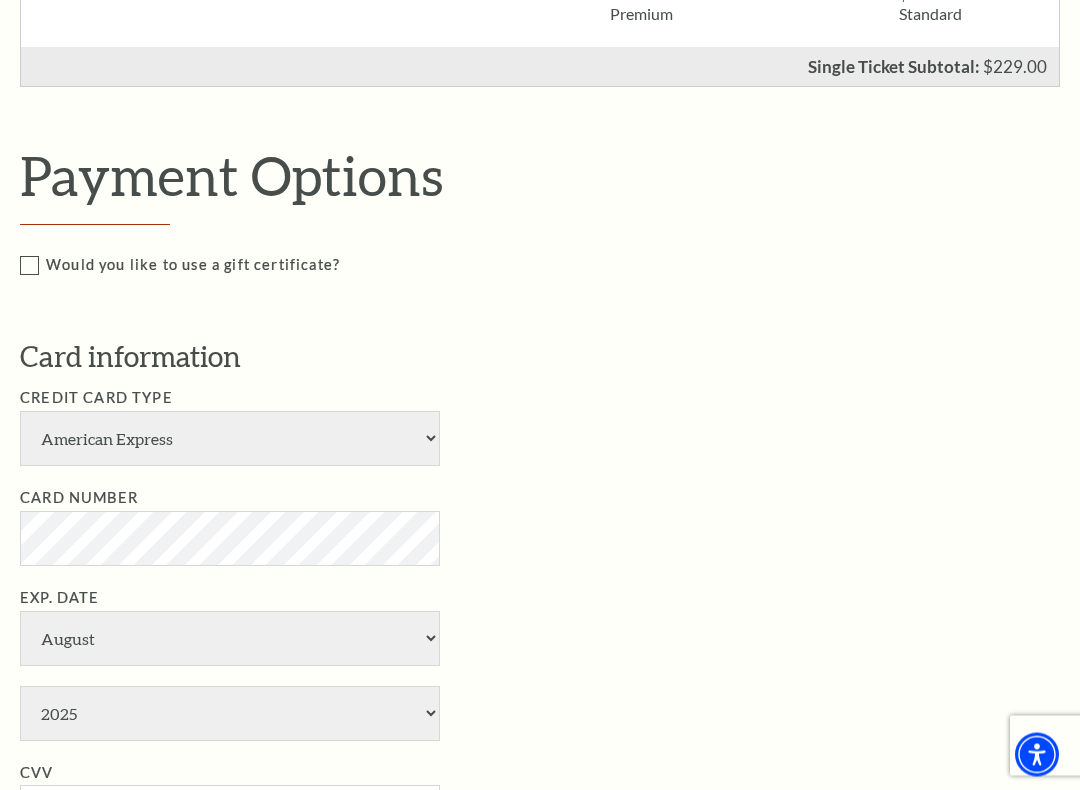 scroll, scrollTop: 798, scrollLeft: 0, axis: vertical 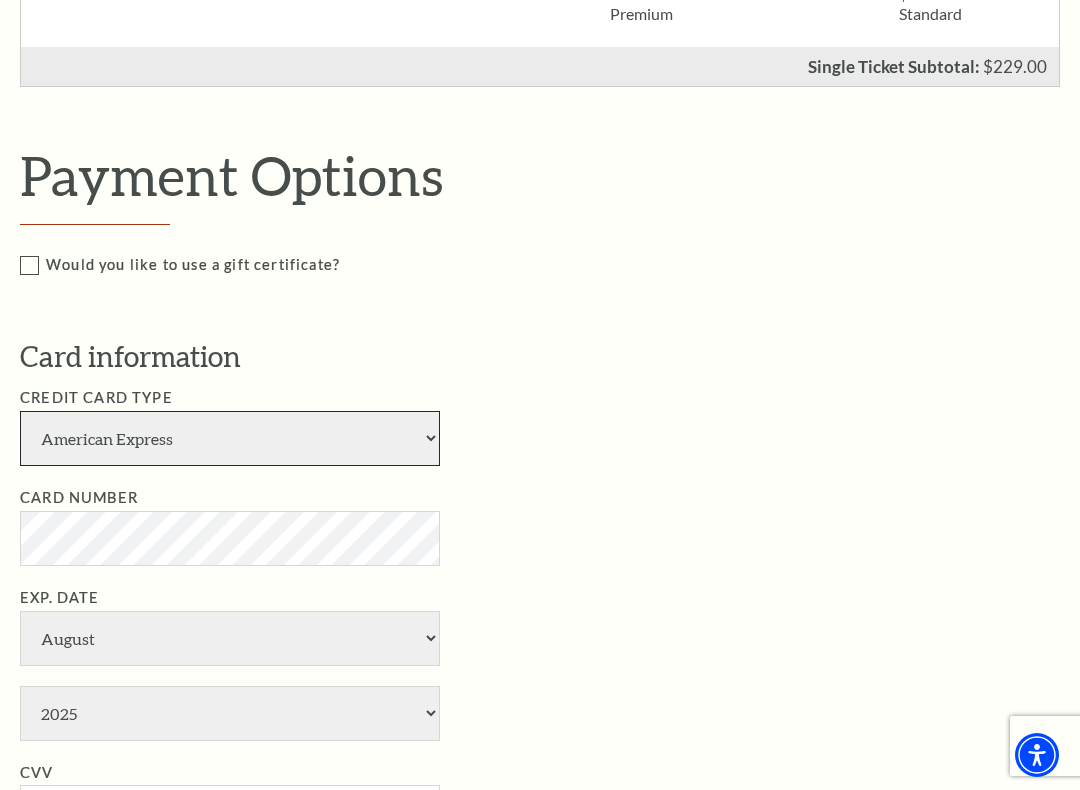 click on "American Express
Visa
Master Card
Discover" at bounding box center (230, 438) 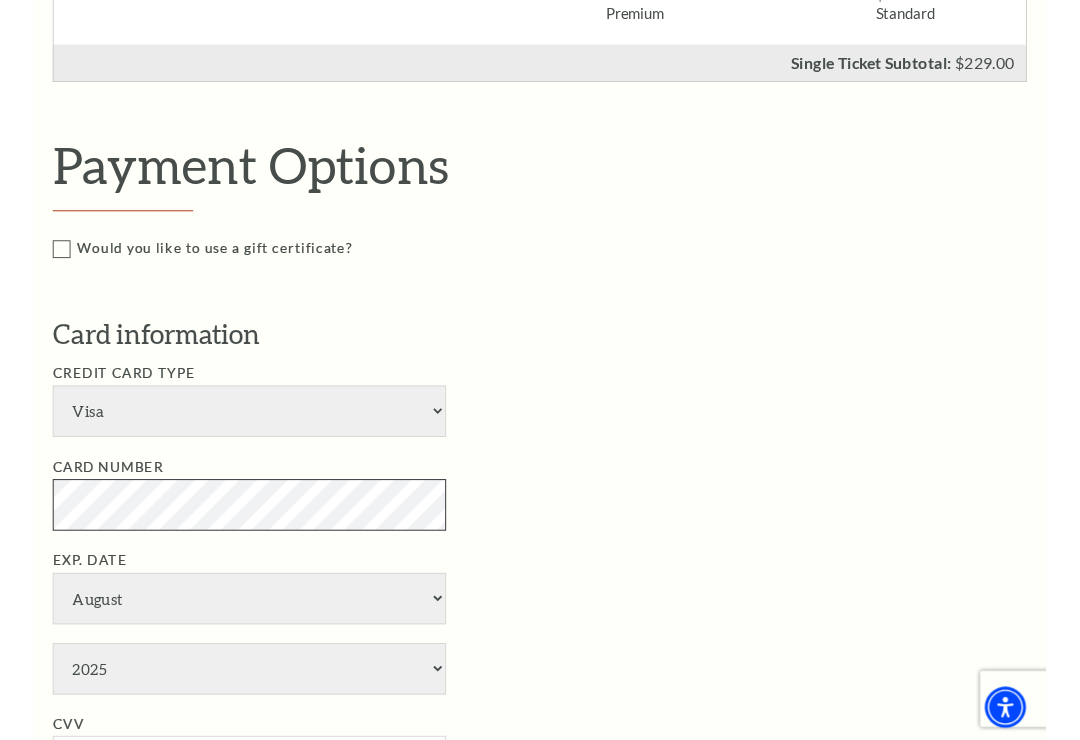 scroll, scrollTop: 797, scrollLeft: 0, axis: vertical 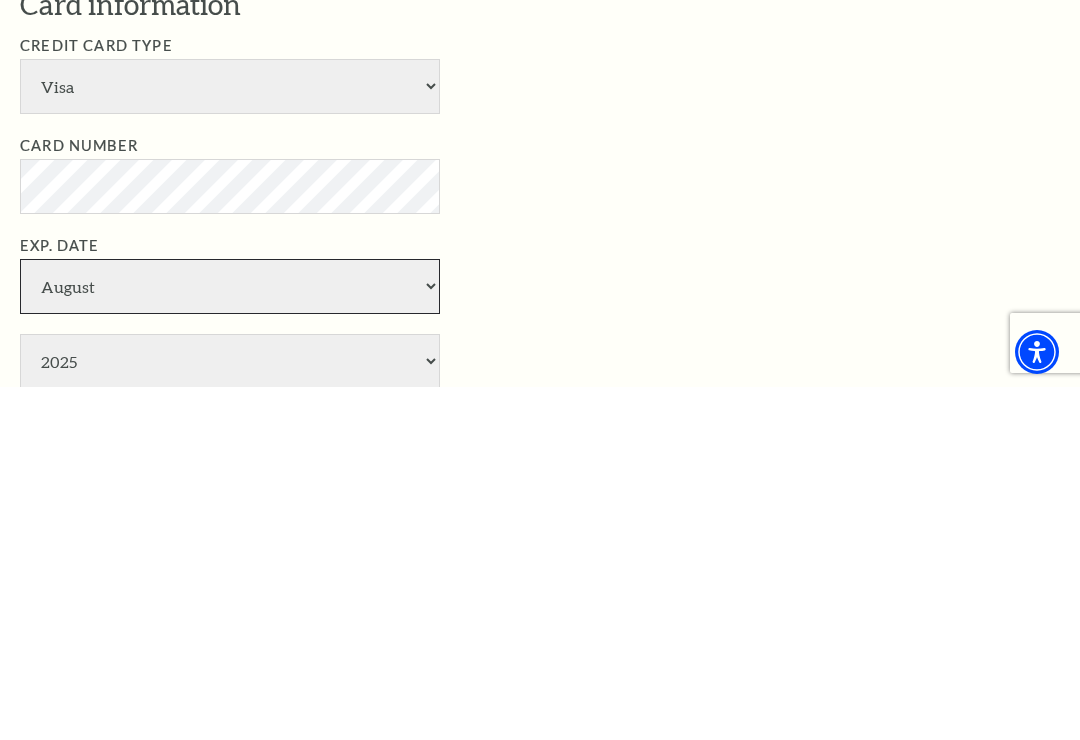 click on "January
February
March
April
May
June
July
August
September
October
November
December" at bounding box center [230, 639] 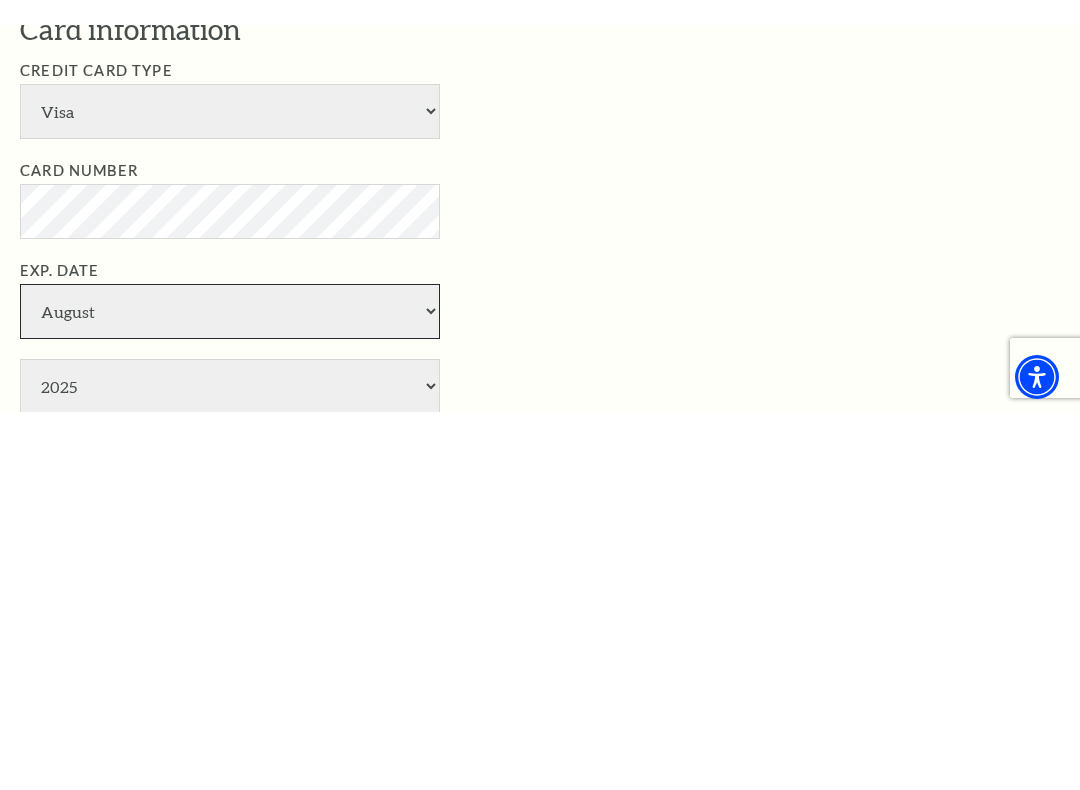 scroll, scrollTop: 1151, scrollLeft: 0, axis: vertical 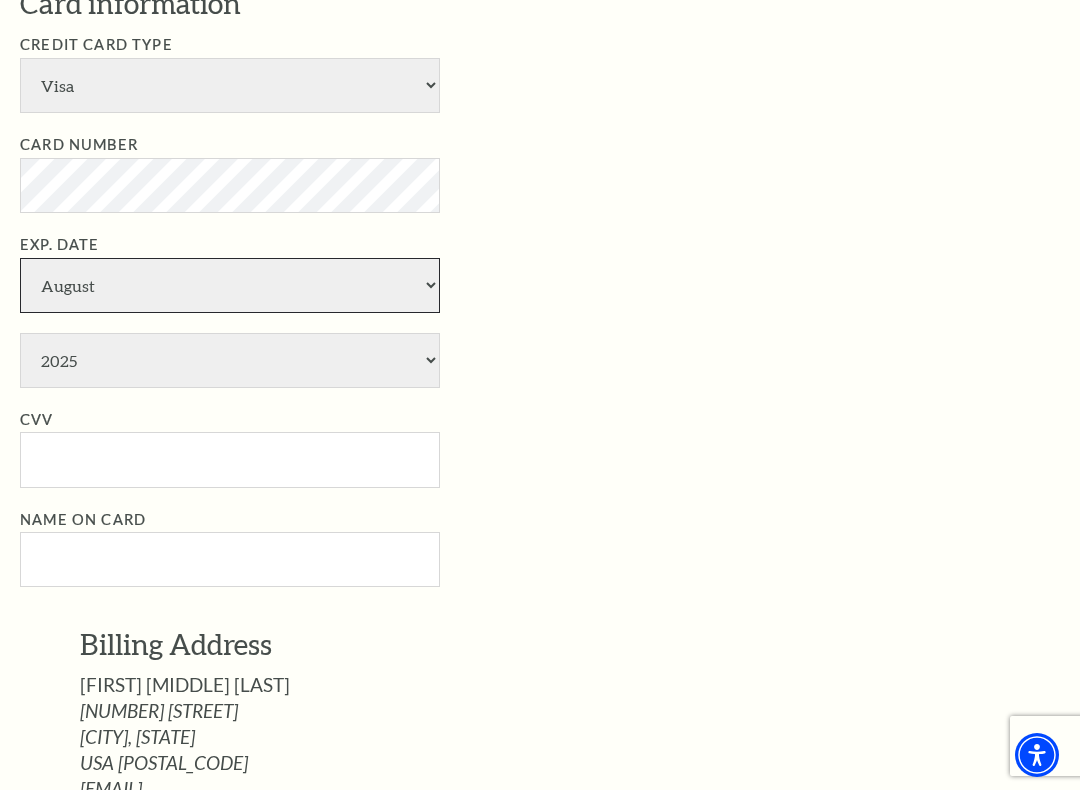 select on "12" 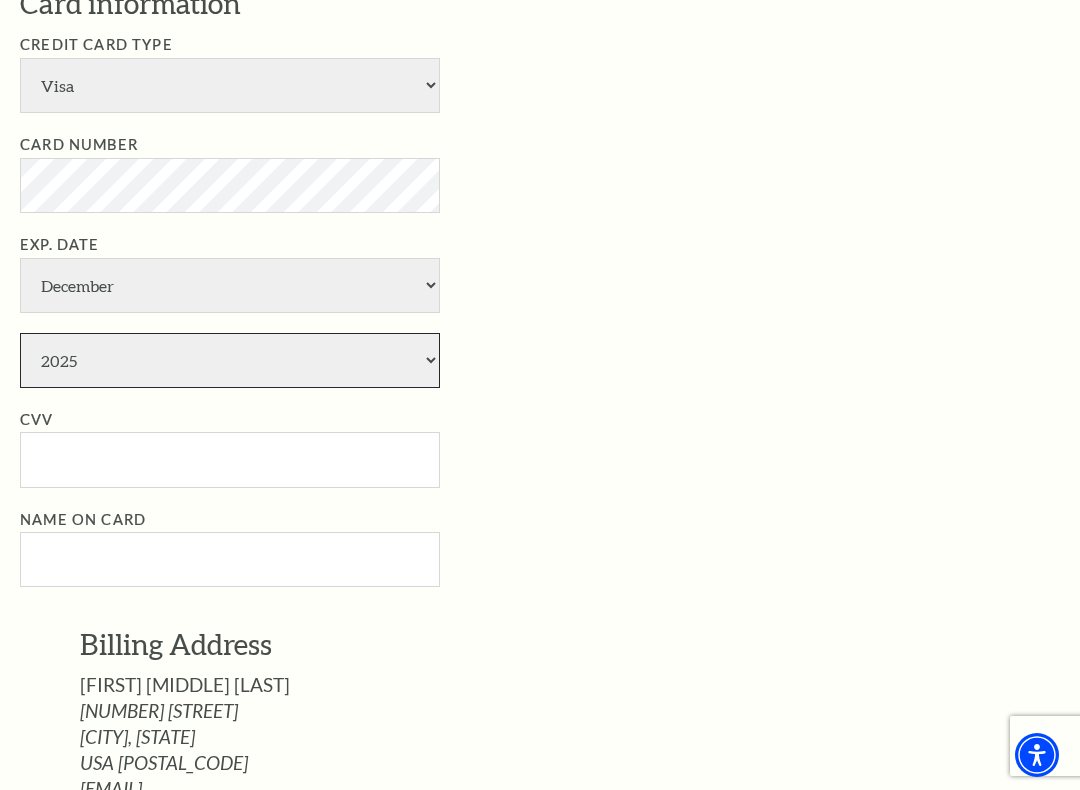 click on "2025
2026
2027
2028
2029
2030
2031
2032
2033
2034" at bounding box center (230, 360) 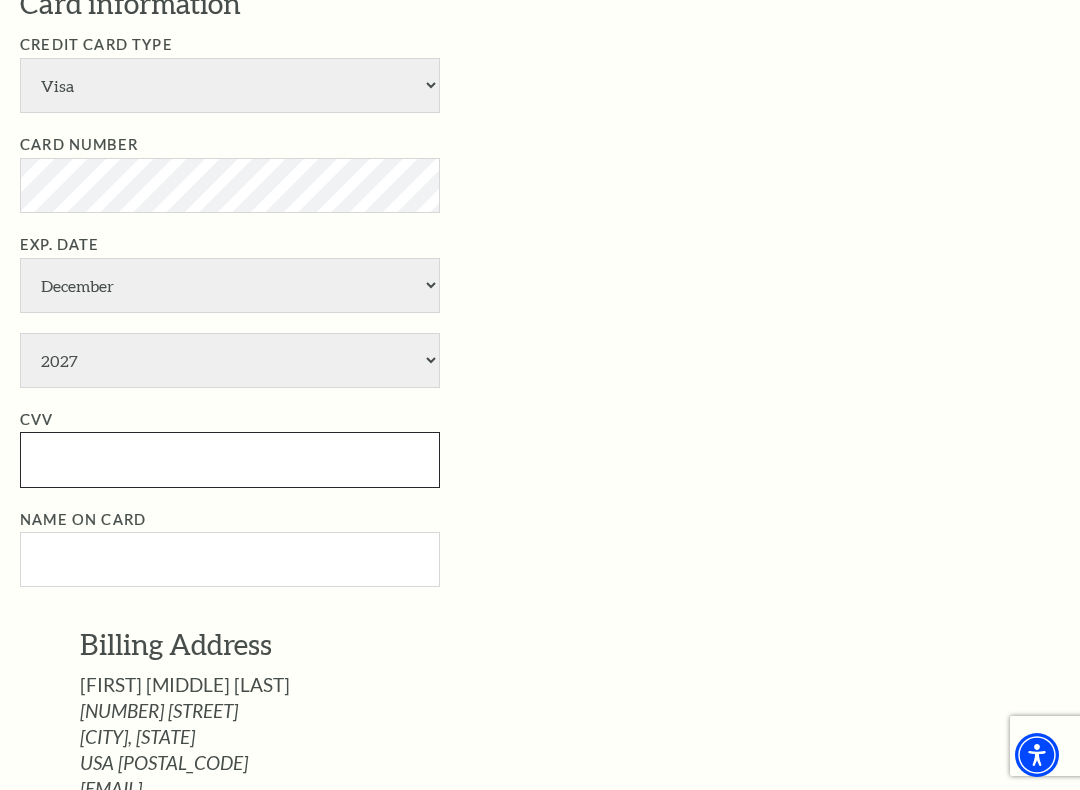 click on "CVV" at bounding box center (230, 459) 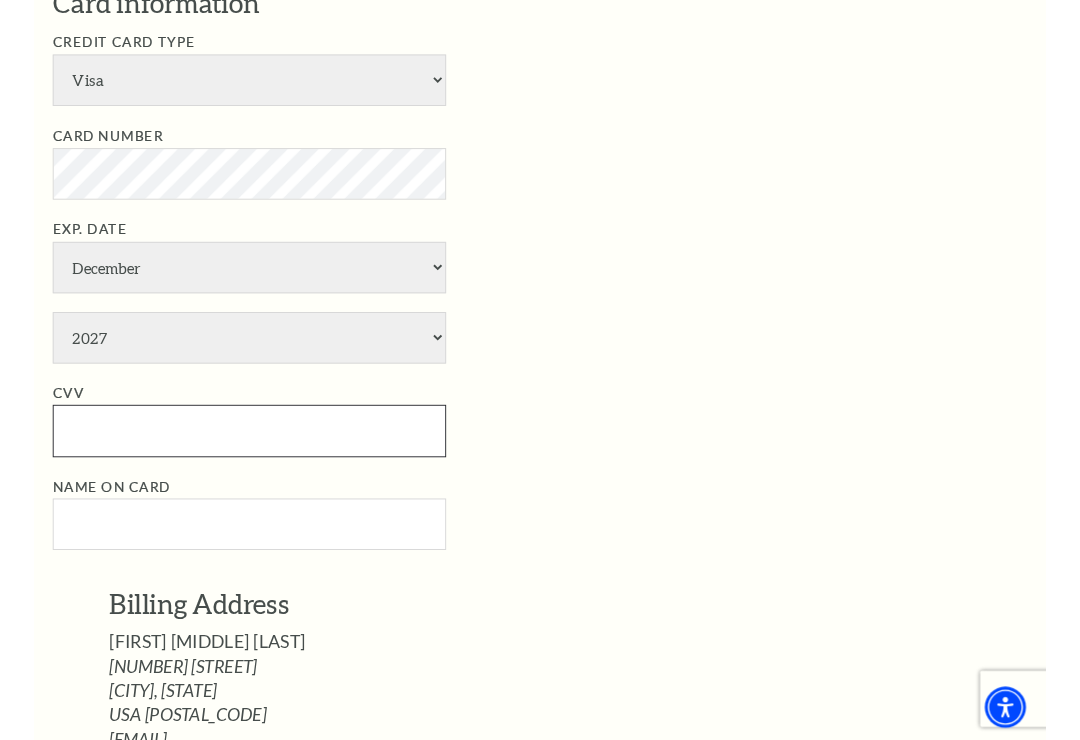 scroll, scrollTop: 1150, scrollLeft: 0, axis: vertical 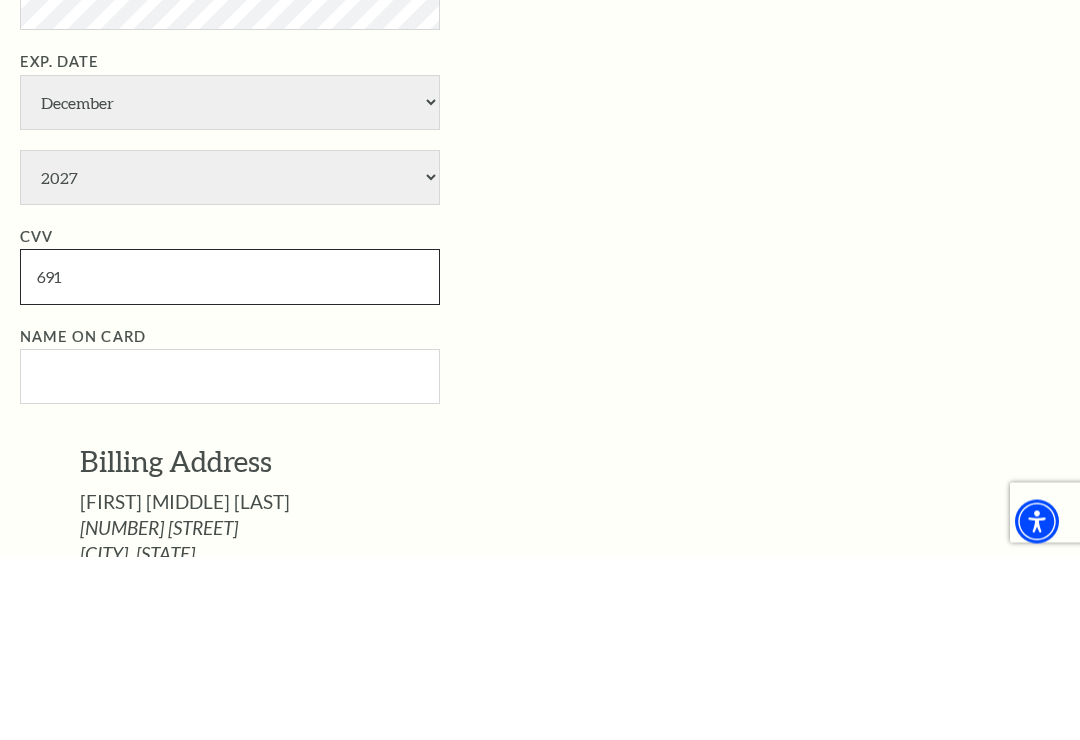 type on "691" 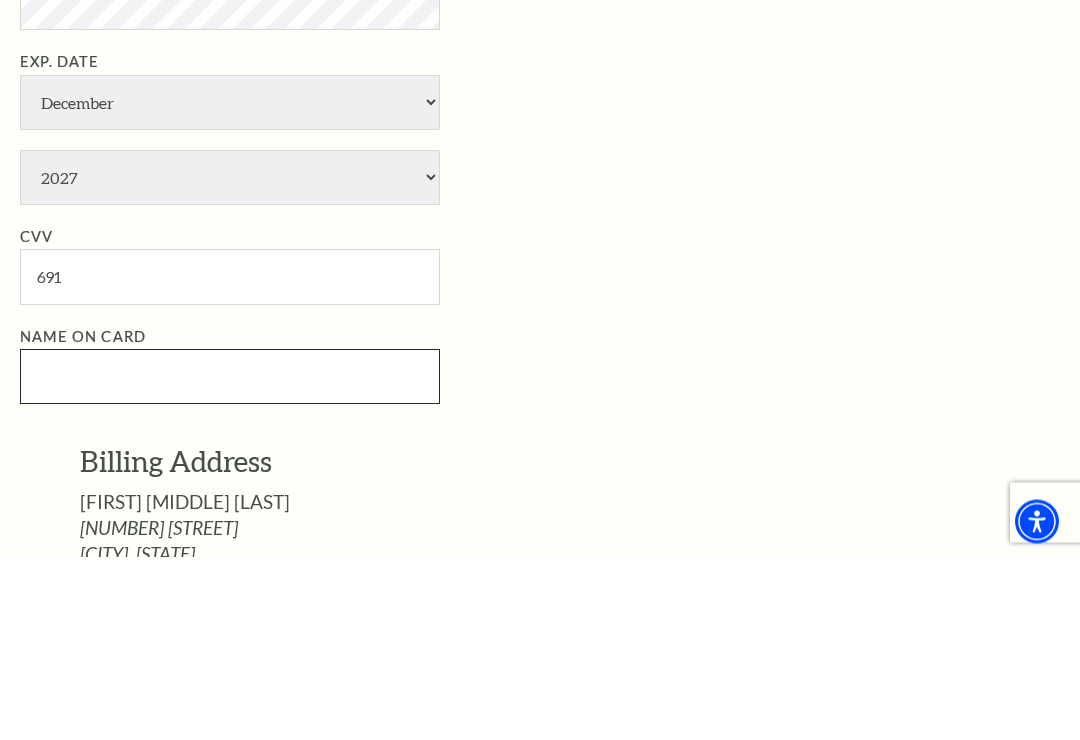 click on "Name on Card" at bounding box center [230, 560] 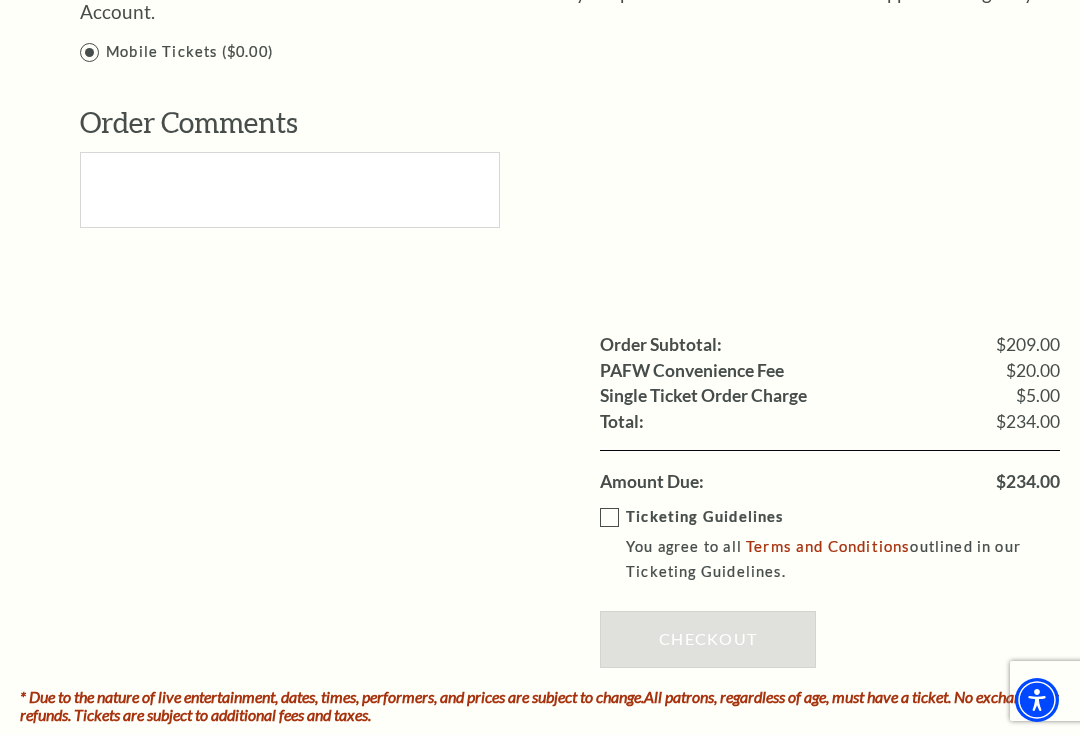 scroll, scrollTop: 2076, scrollLeft: 0, axis: vertical 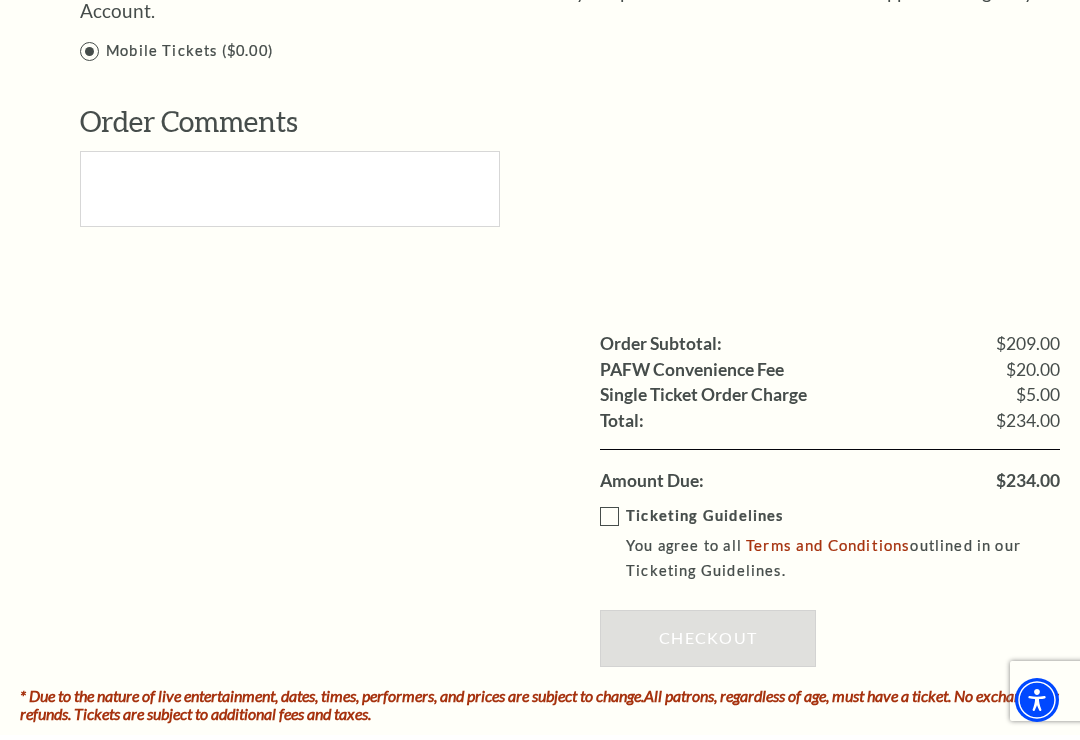 type on "Kathy L Stillman" 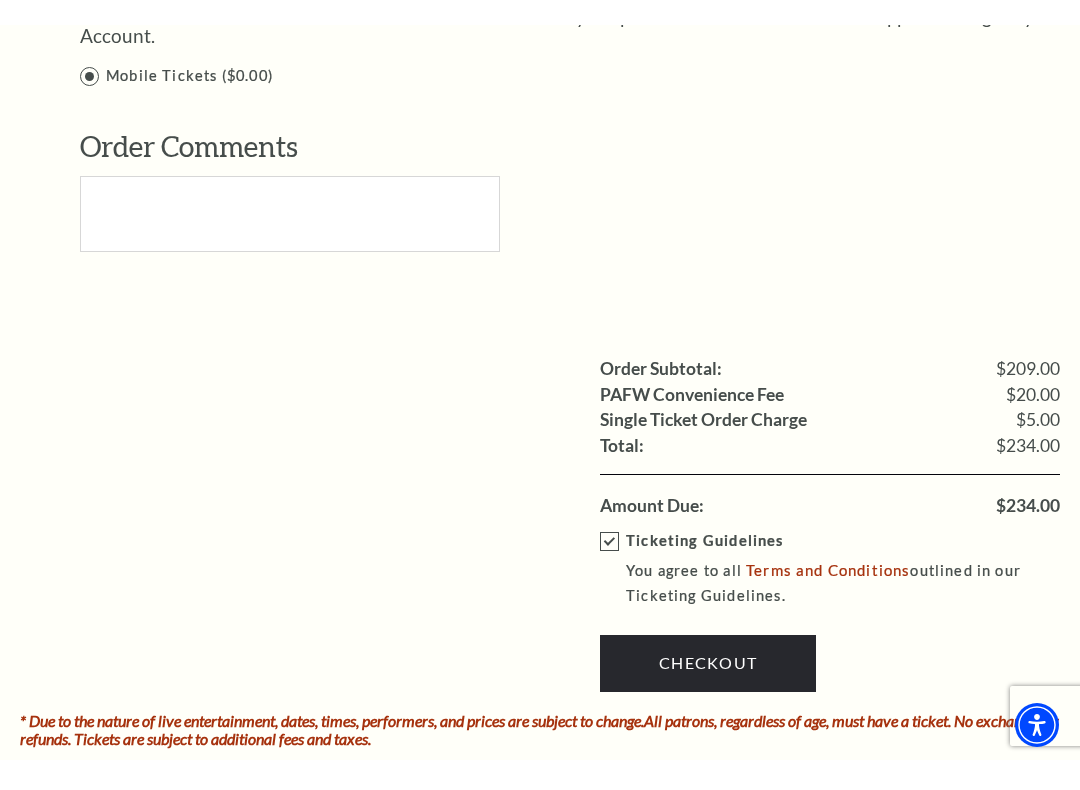 scroll, scrollTop: 2081, scrollLeft: 0, axis: vertical 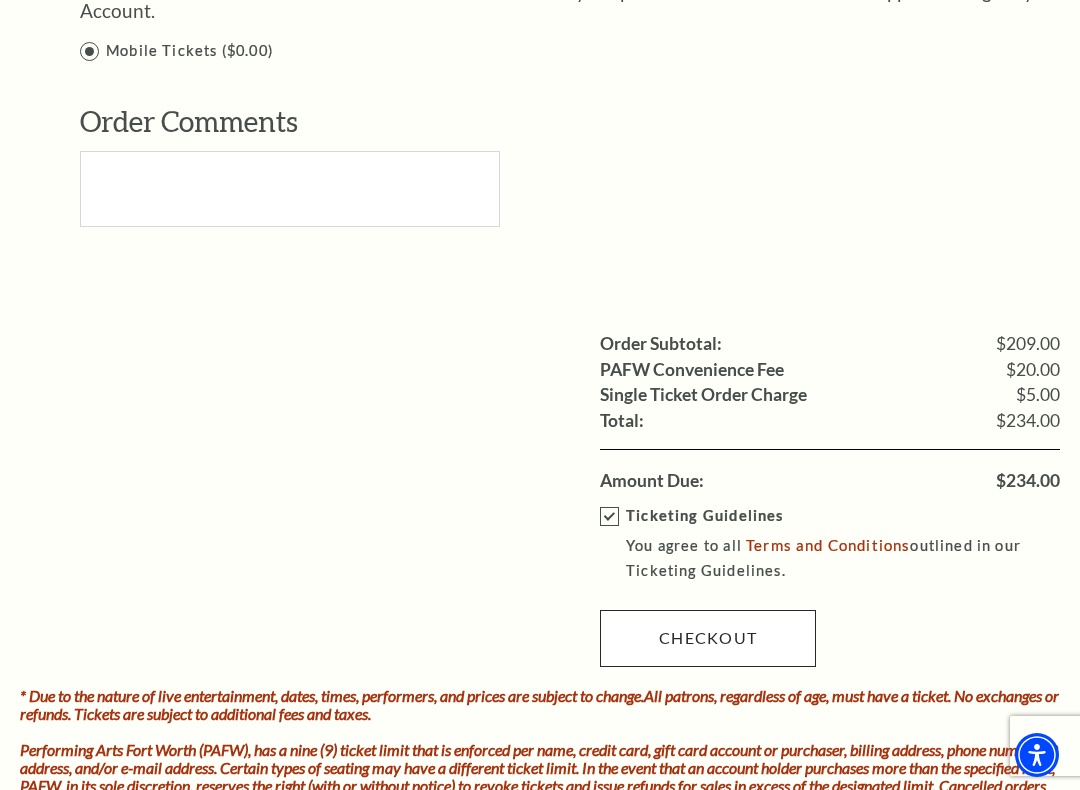 click on "Checkout" at bounding box center (708, 638) 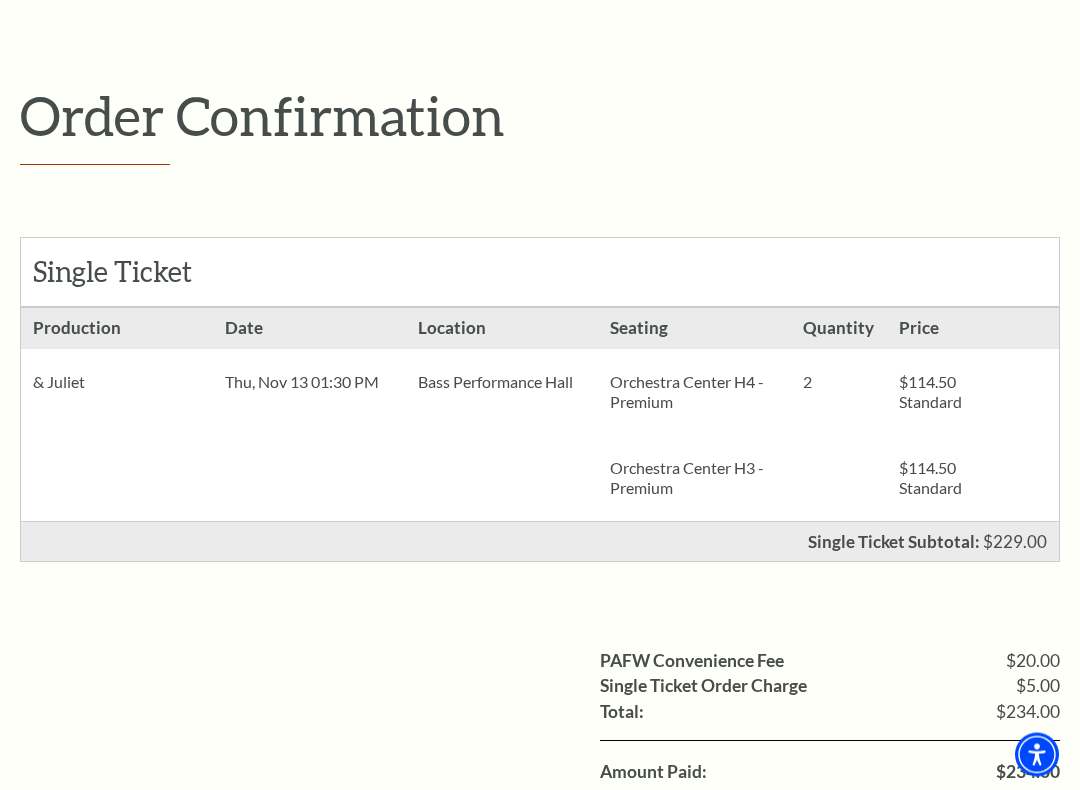 scroll, scrollTop: 199, scrollLeft: 0, axis: vertical 